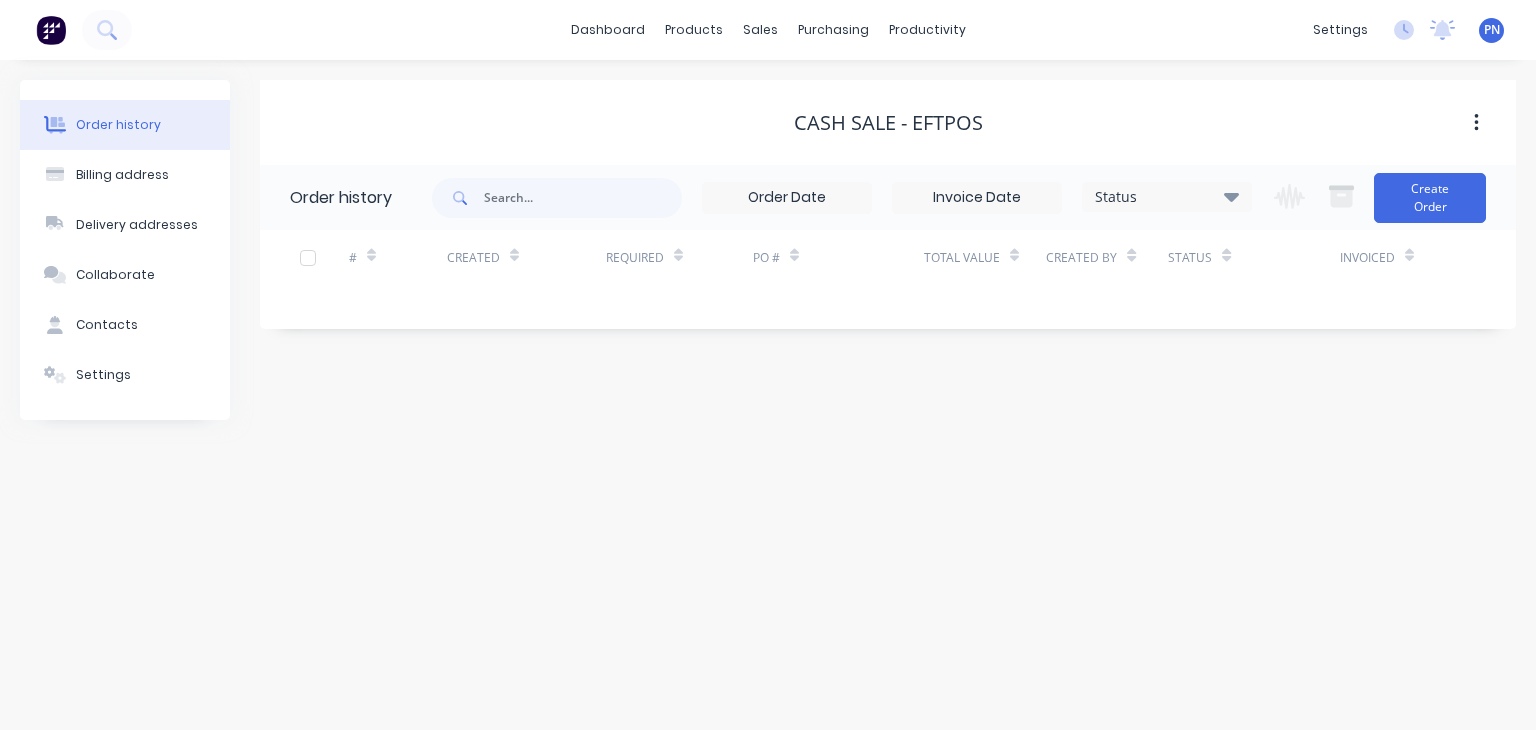 scroll, scrollTop: 0, scrollLeft: 0, axis: both 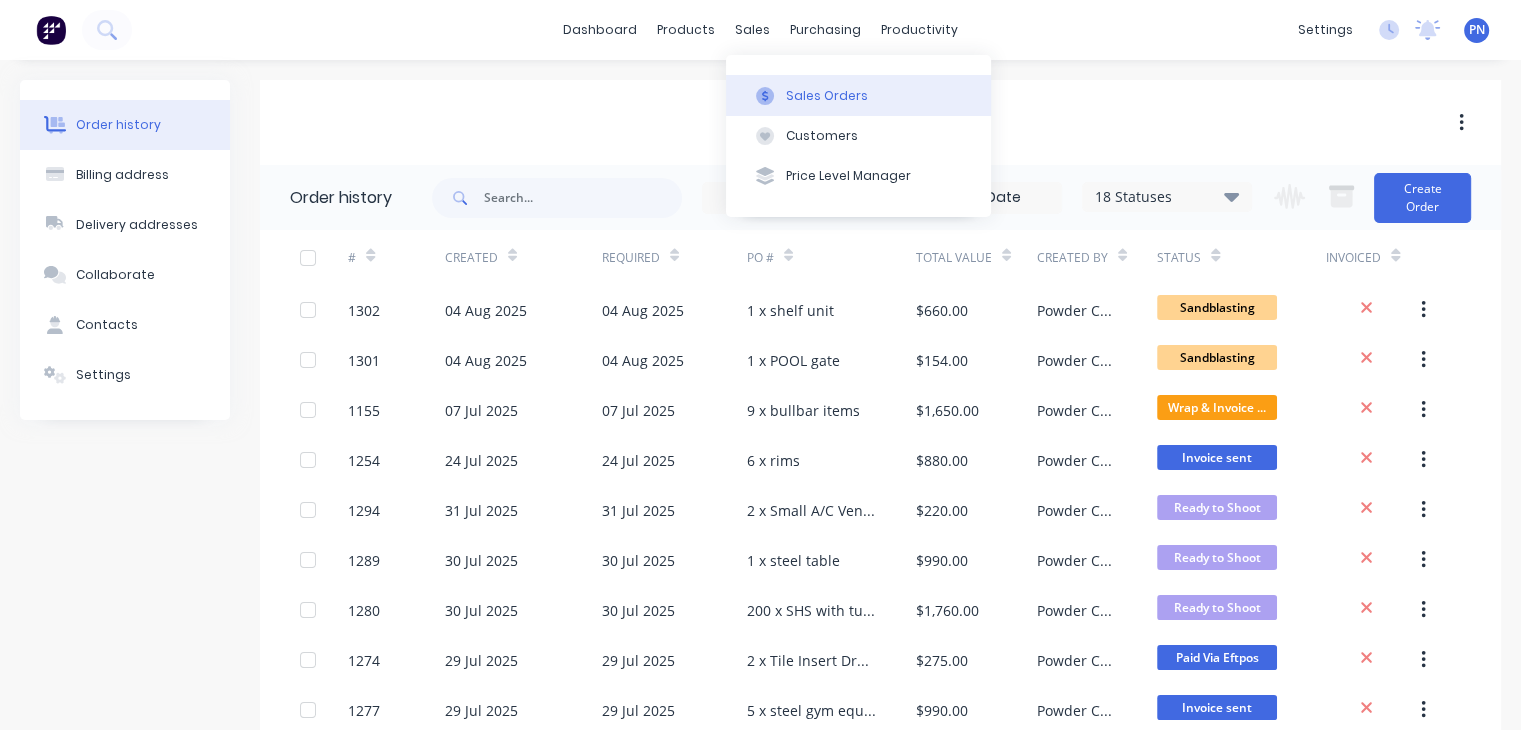 click on "Sales Orders" at bounding box center (858, 95) 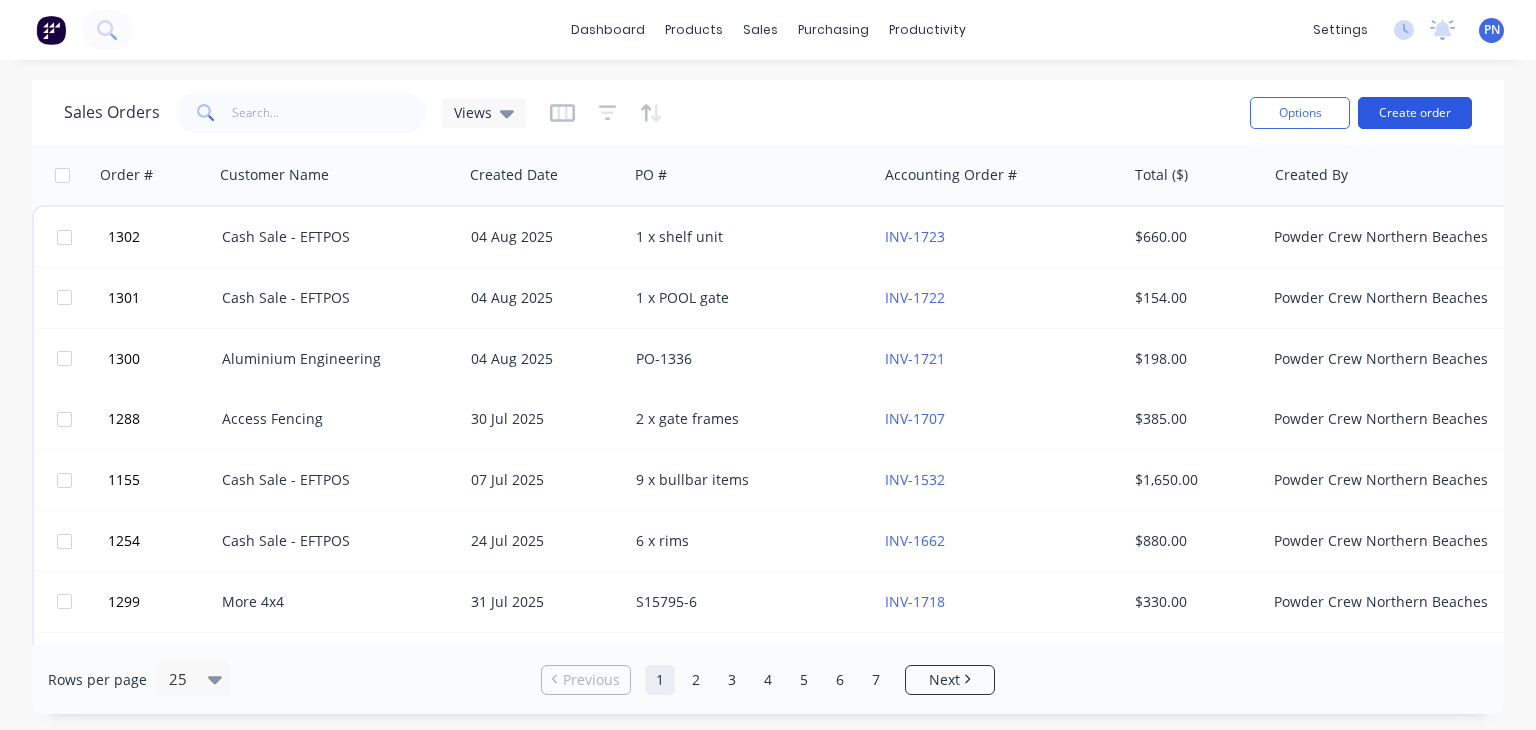 click on "Create order" at bounding box center (1415, 113) 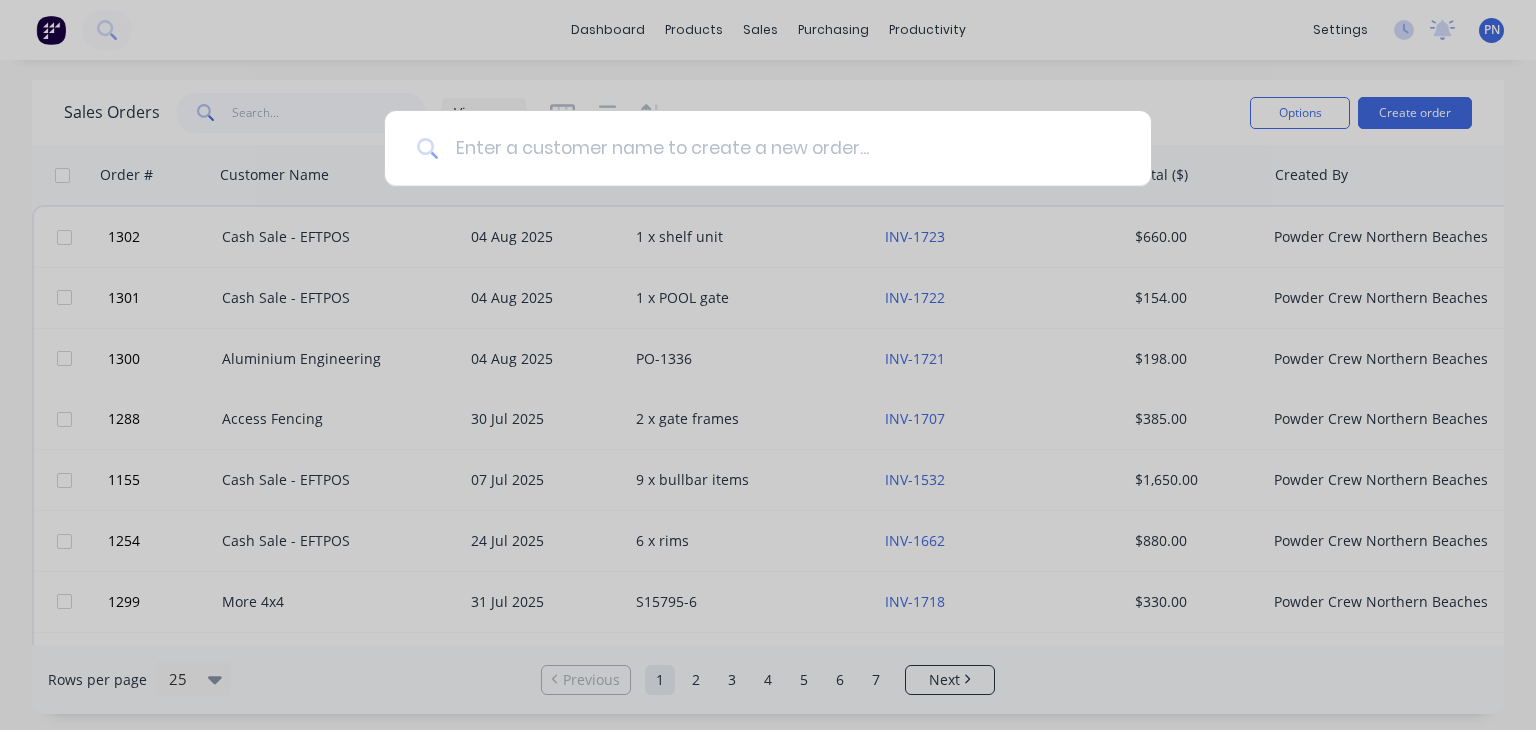drag, startPoint x: 626, startPoint y: 151, endPoint x: 626, endPoint y: 181, distance: 30 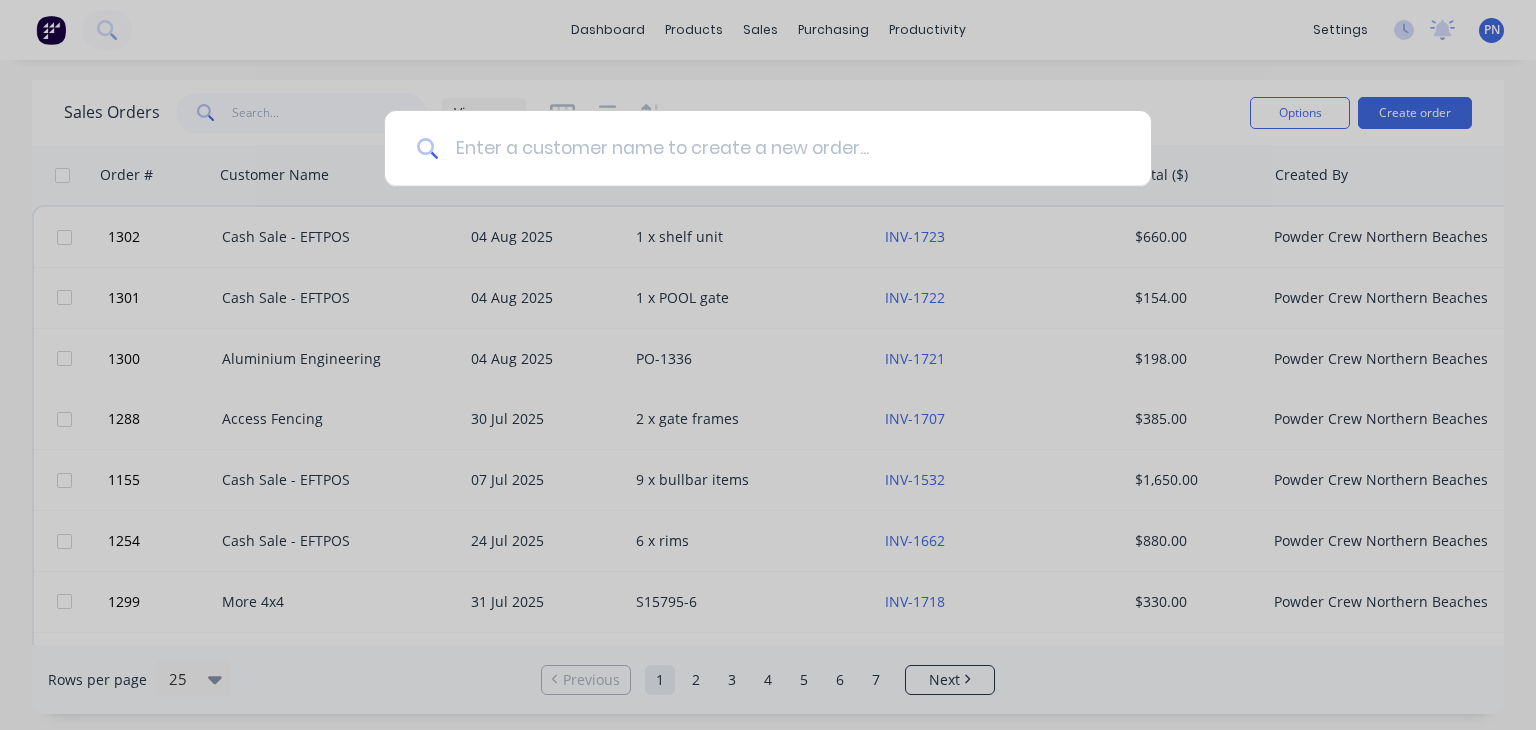 click at bounding box center (779, 148) 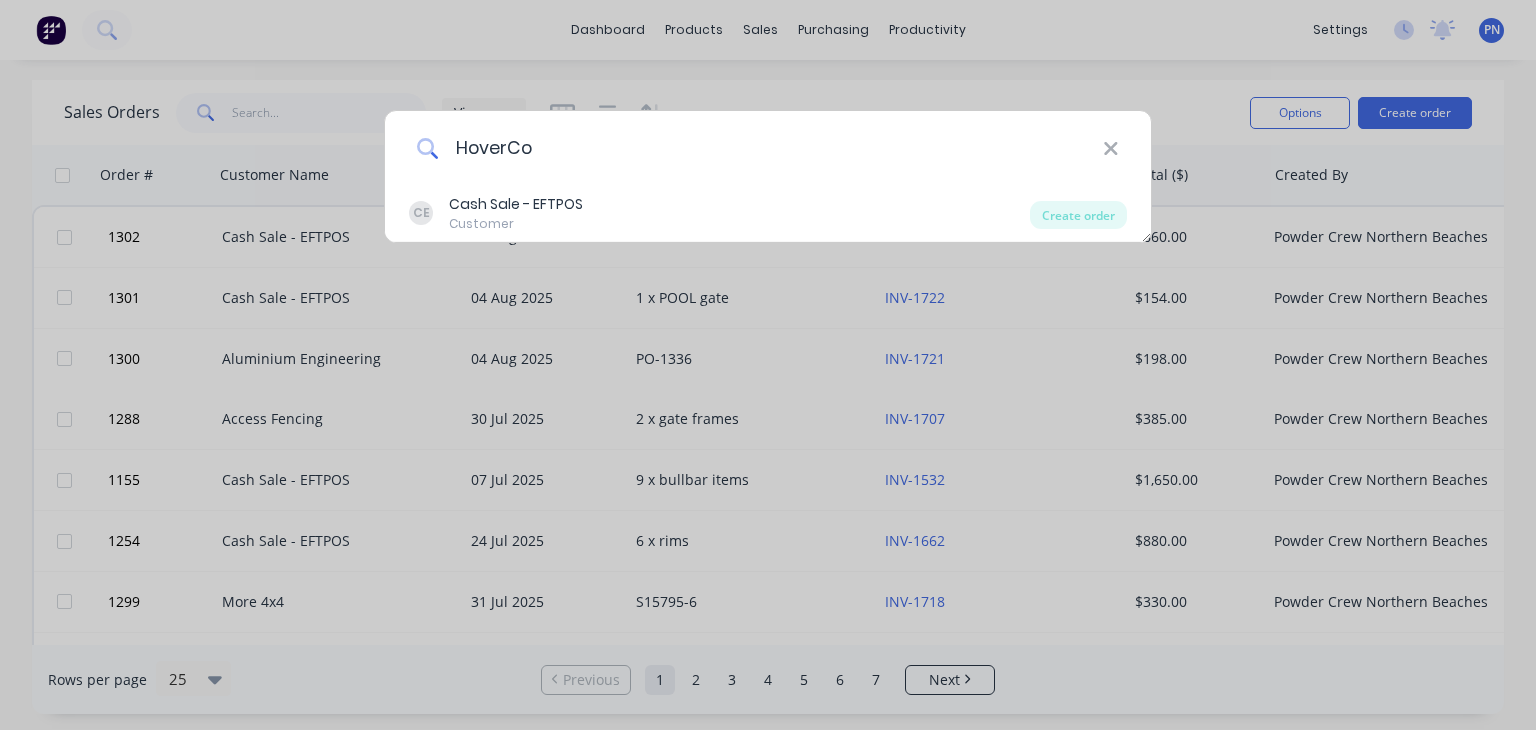 click on "HoverCo" at bounding box center [771, 148] 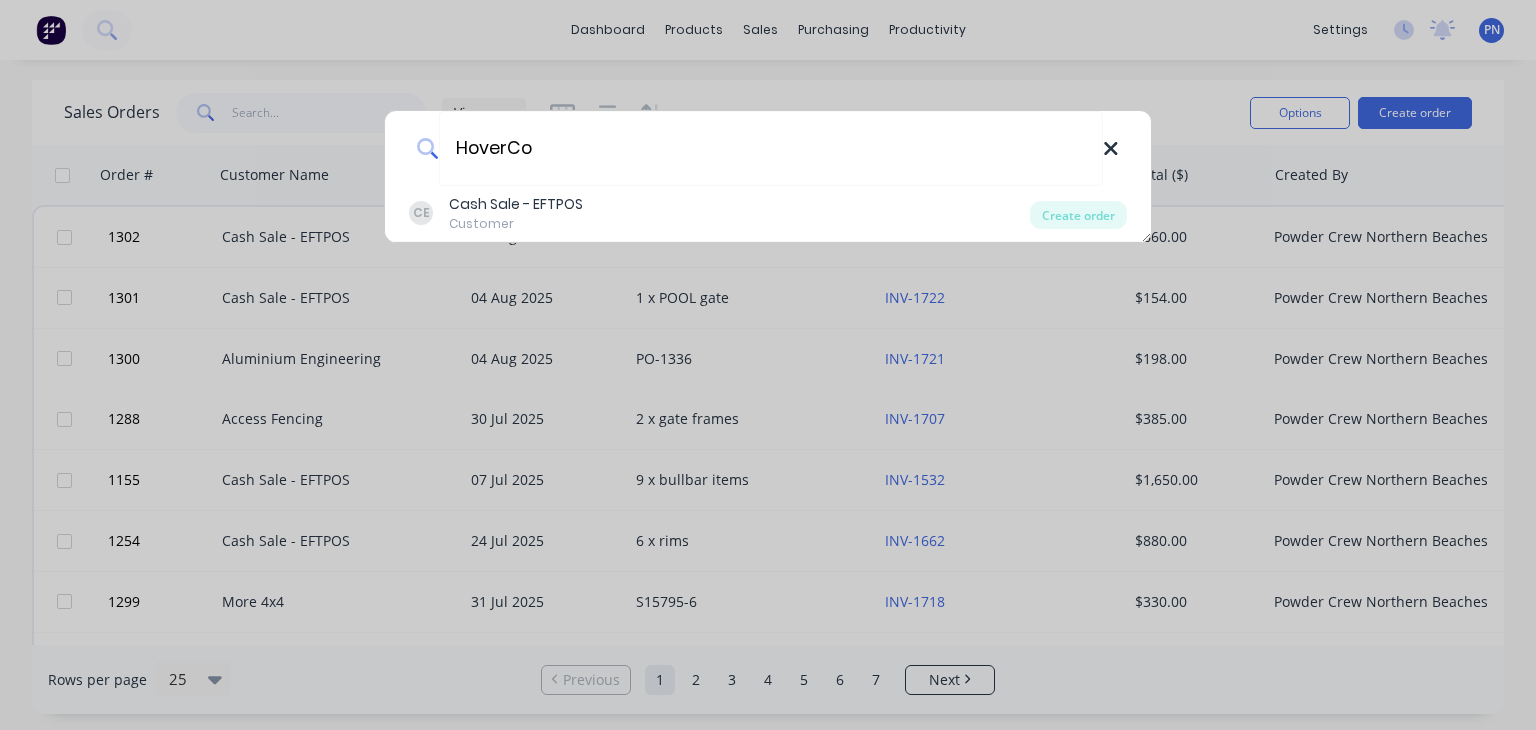 type on "HoverCo" 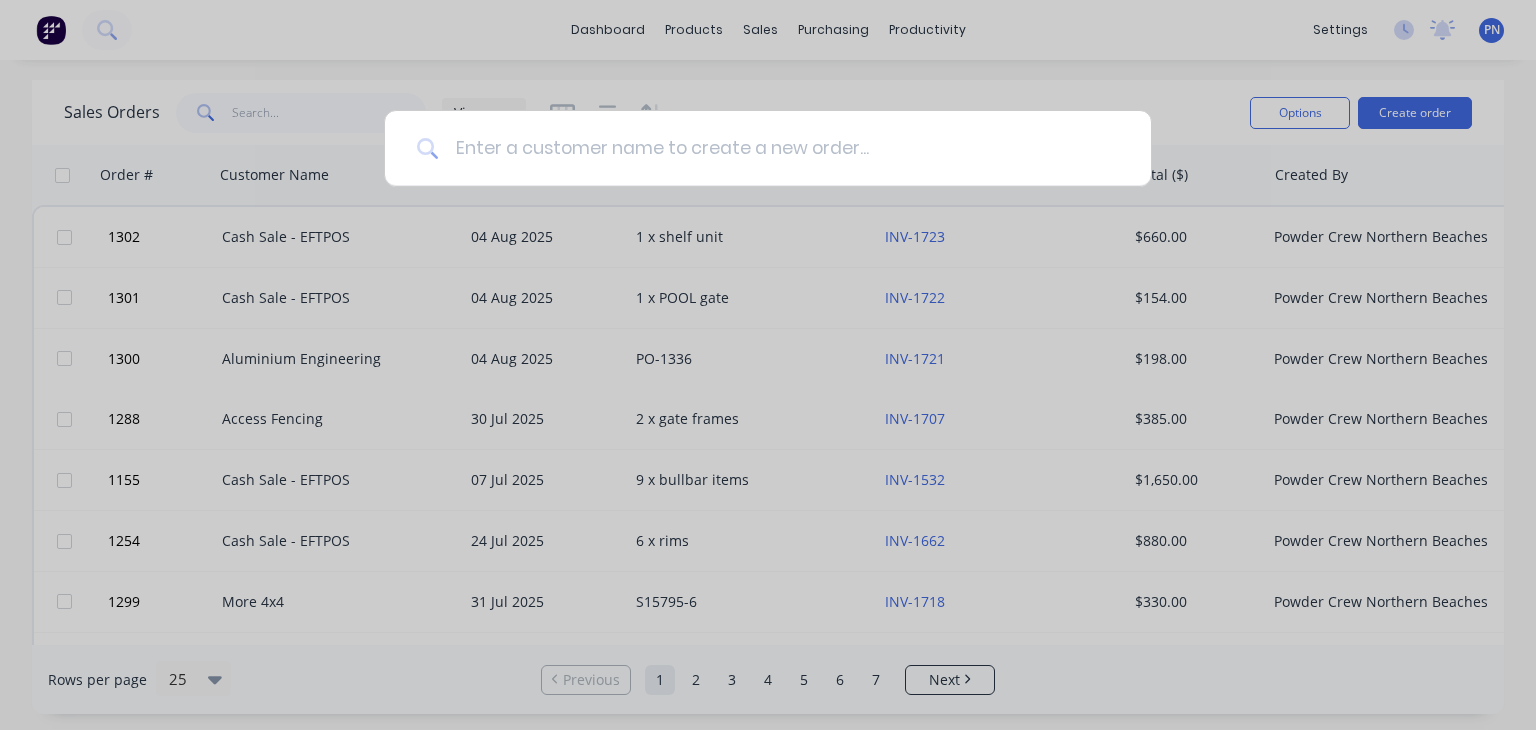 drag, startPoint x: 935, startPoint y: 134, endPoint x: 929, endPoint y: 151, distance: 18.027756 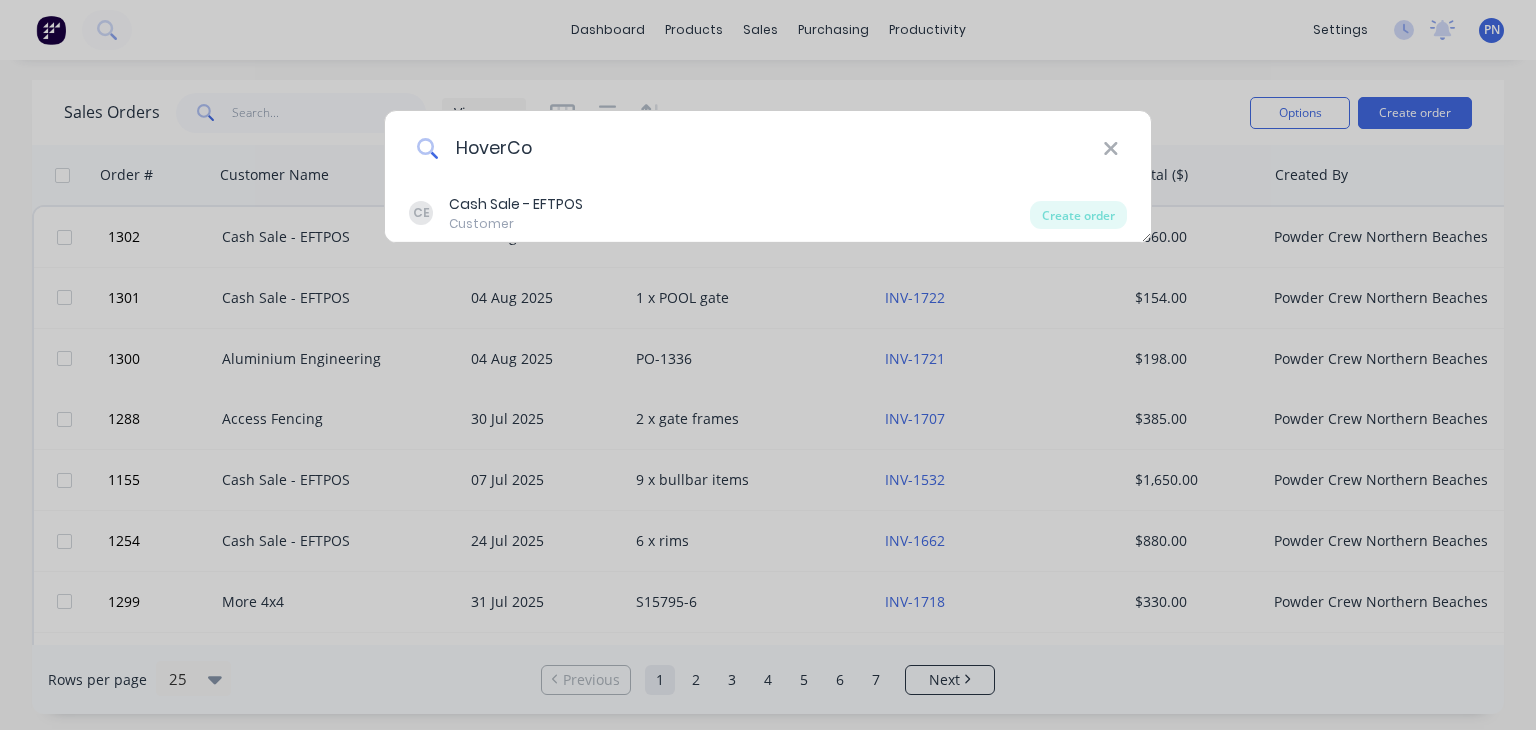 click on "HoverCo" at bounding box center (771, 148) 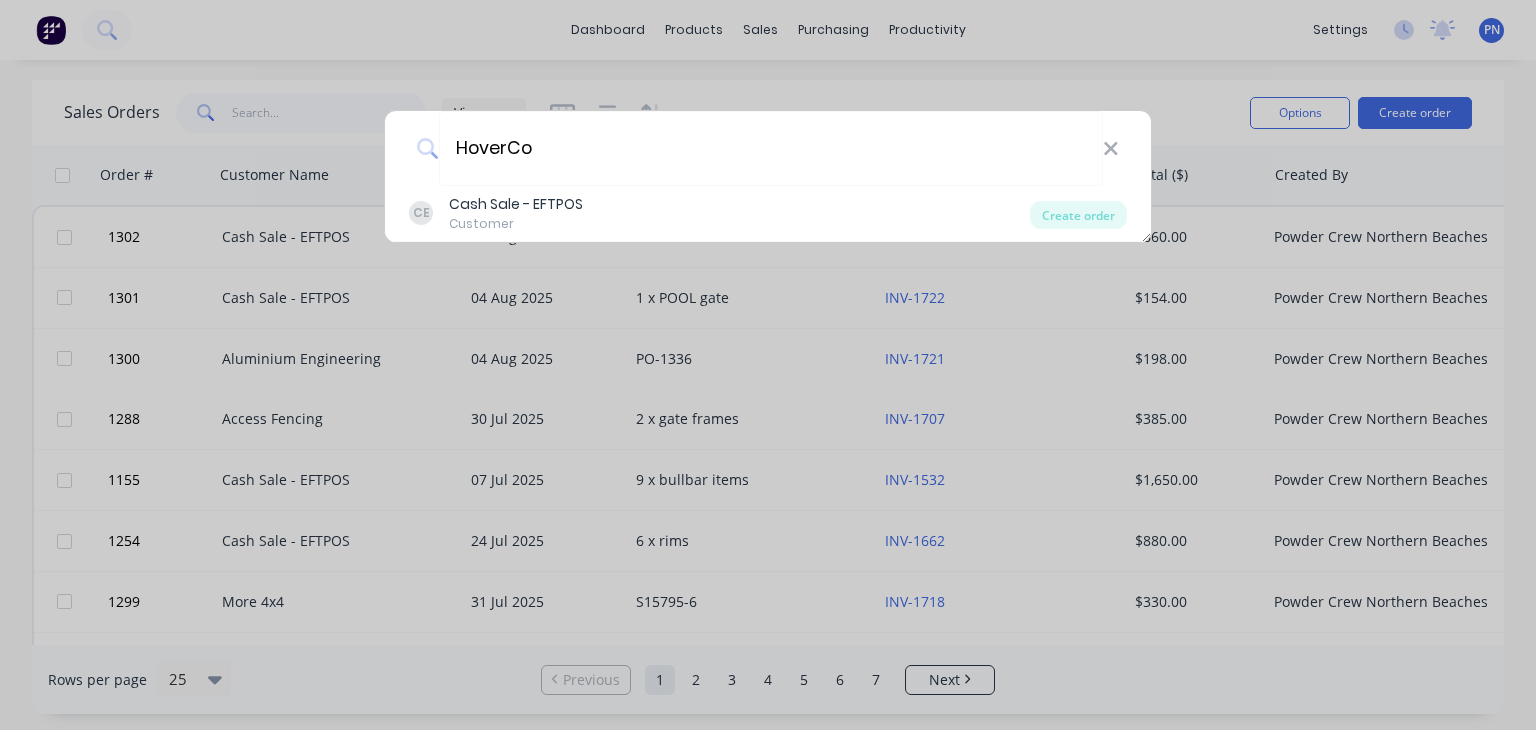 click on "HoverCo" at bounding box center [768, 148] 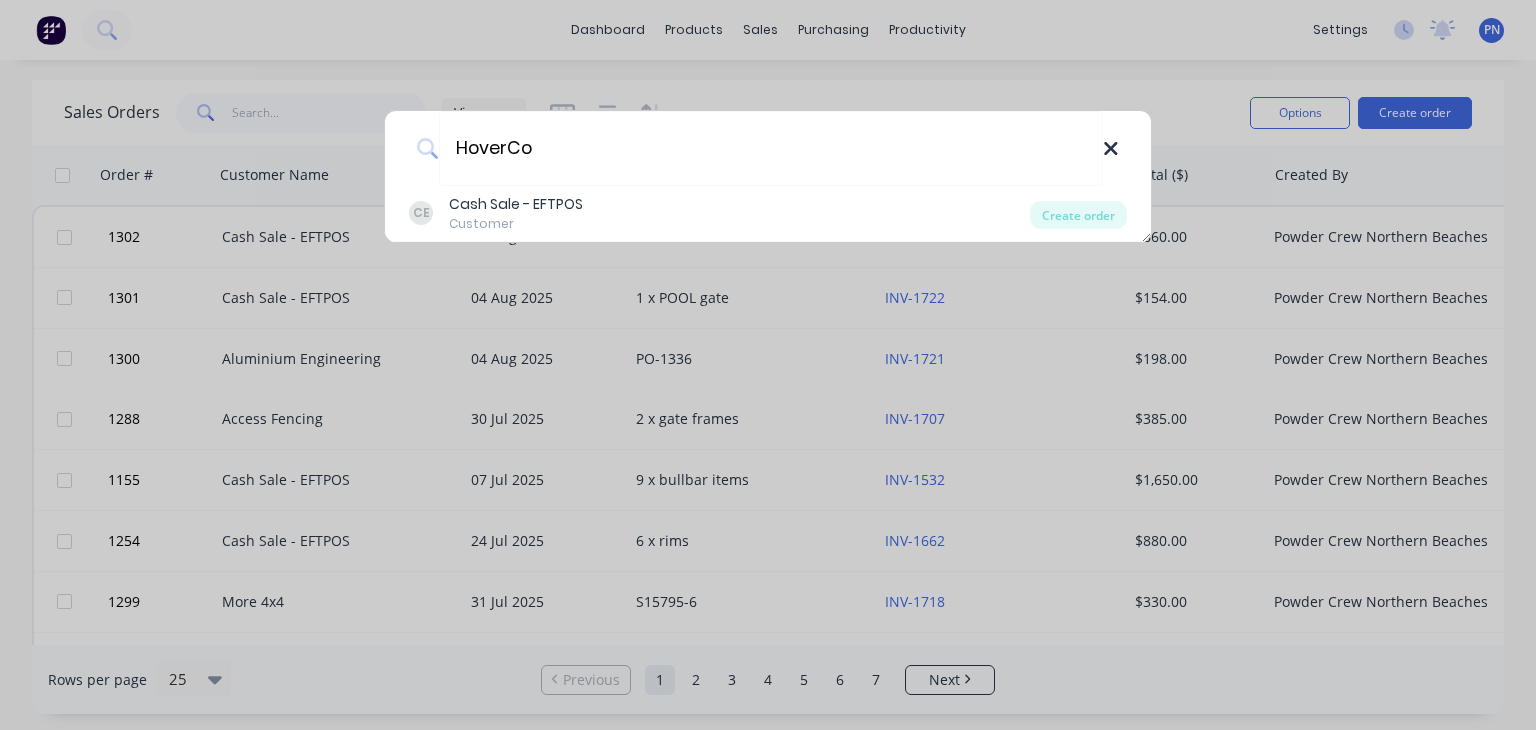 click 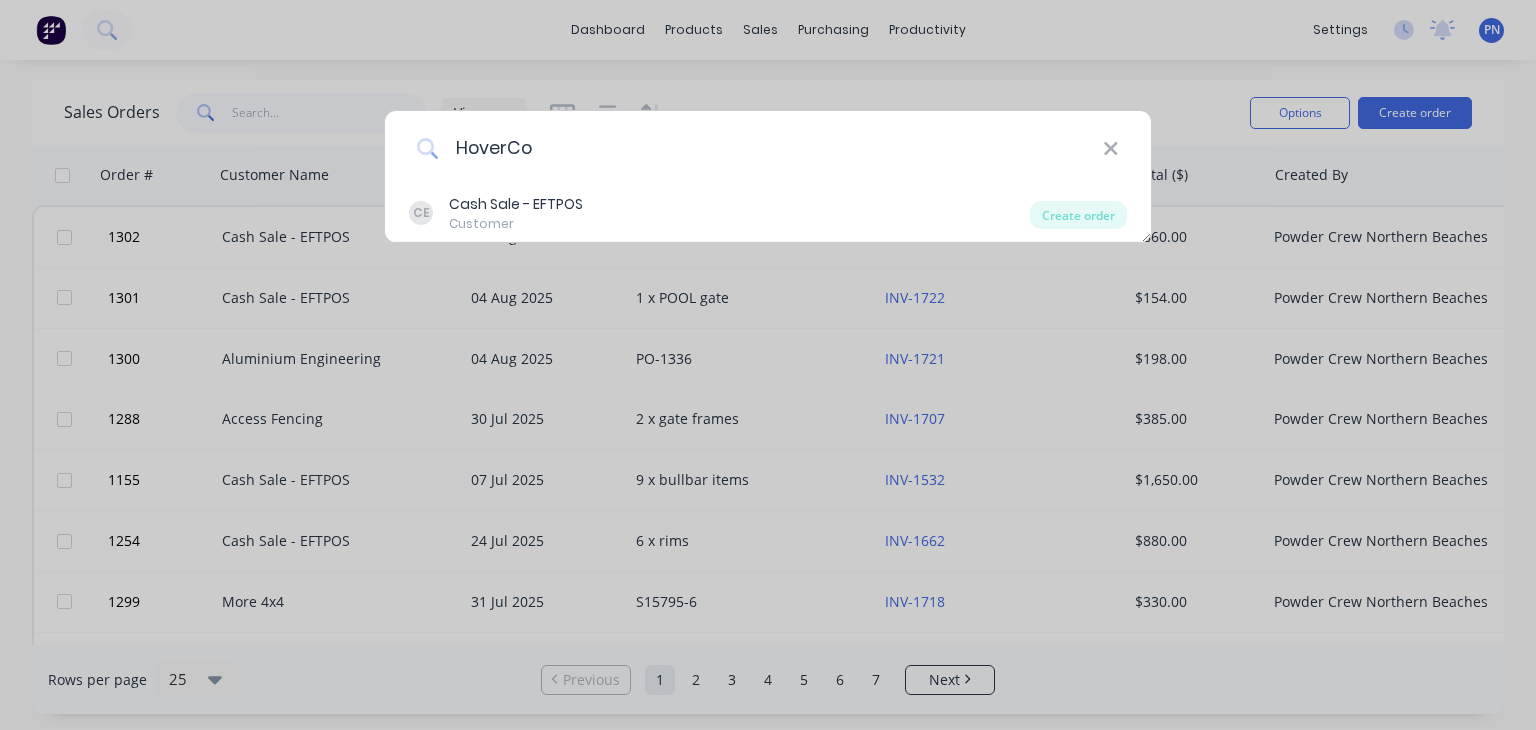 type 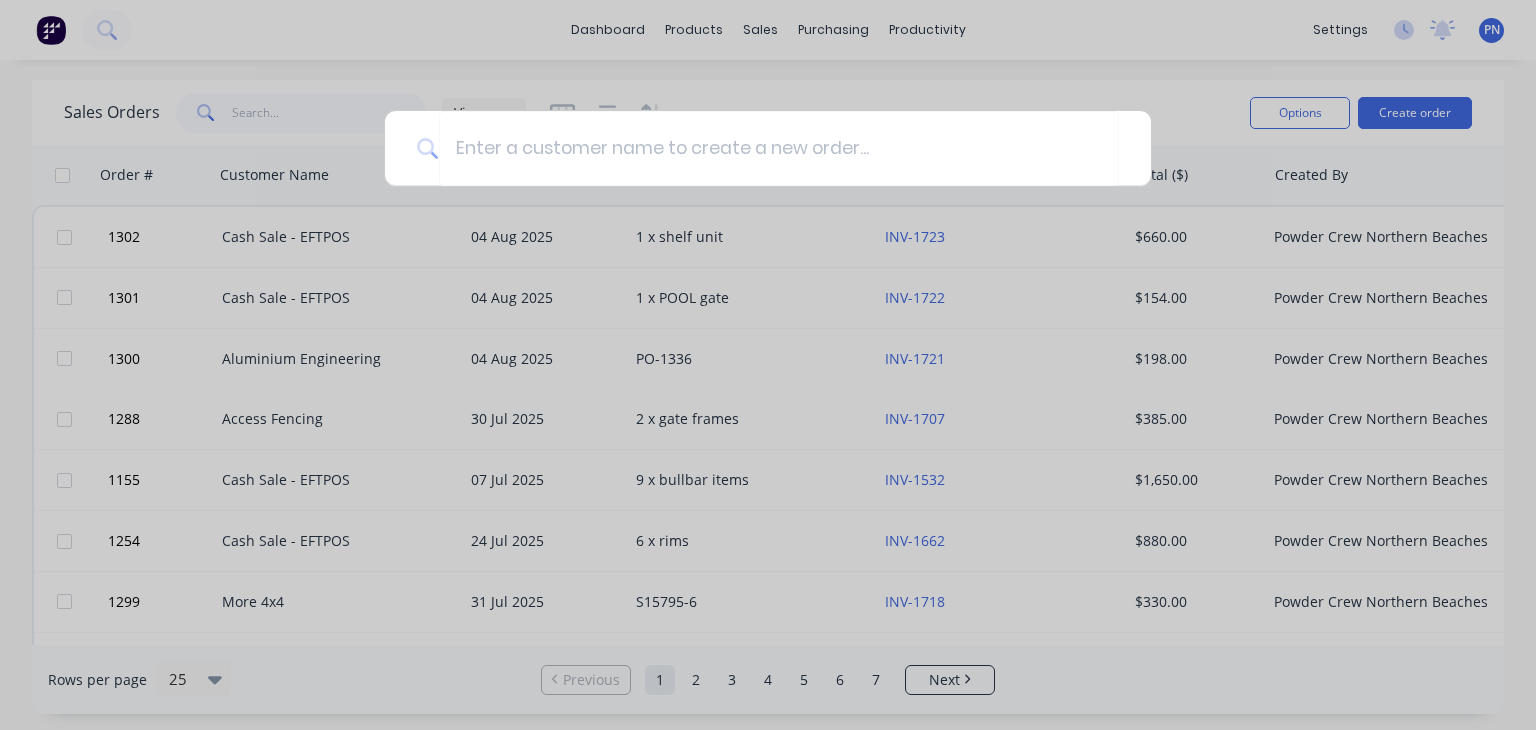 click at bounding box center (768, 365) 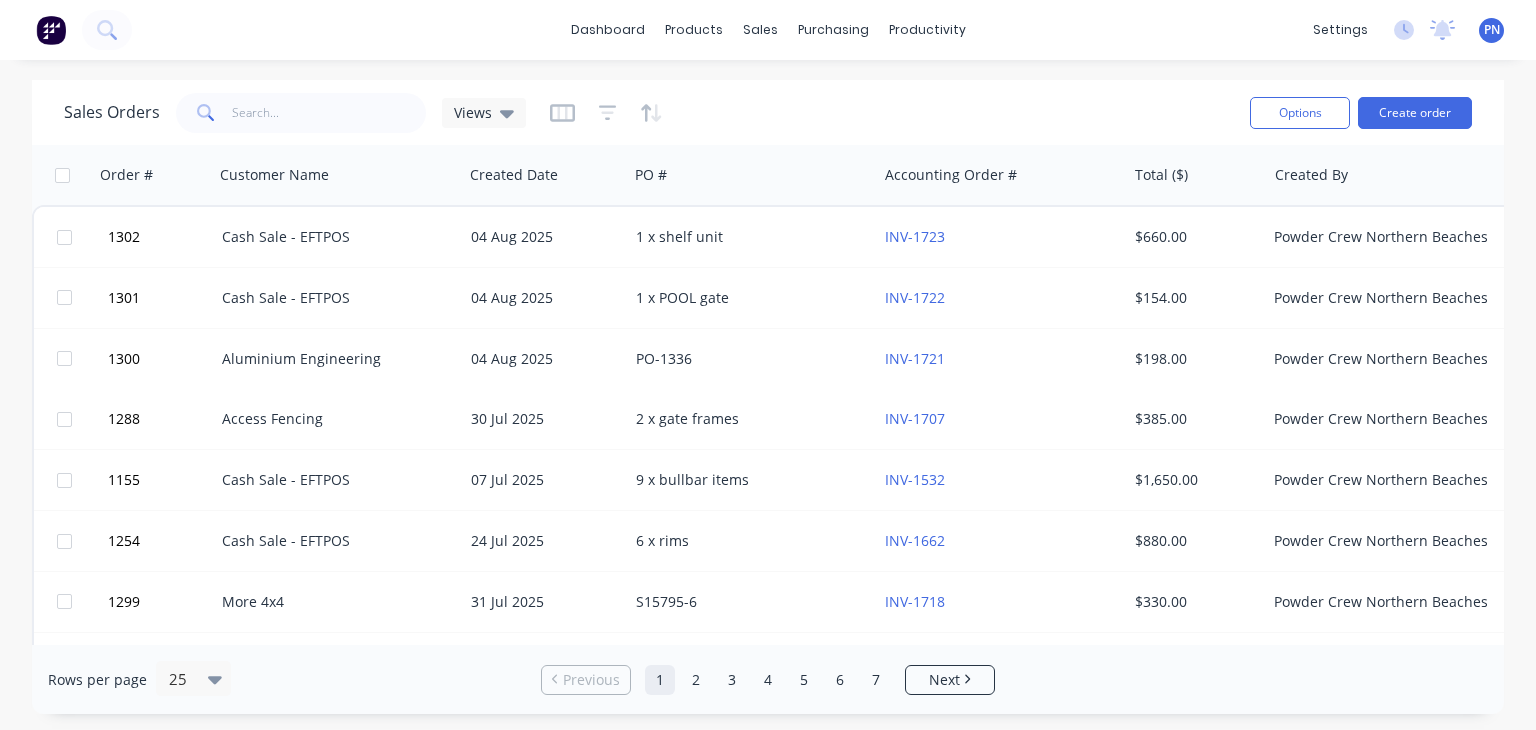 click at bounding box center (51, 30) 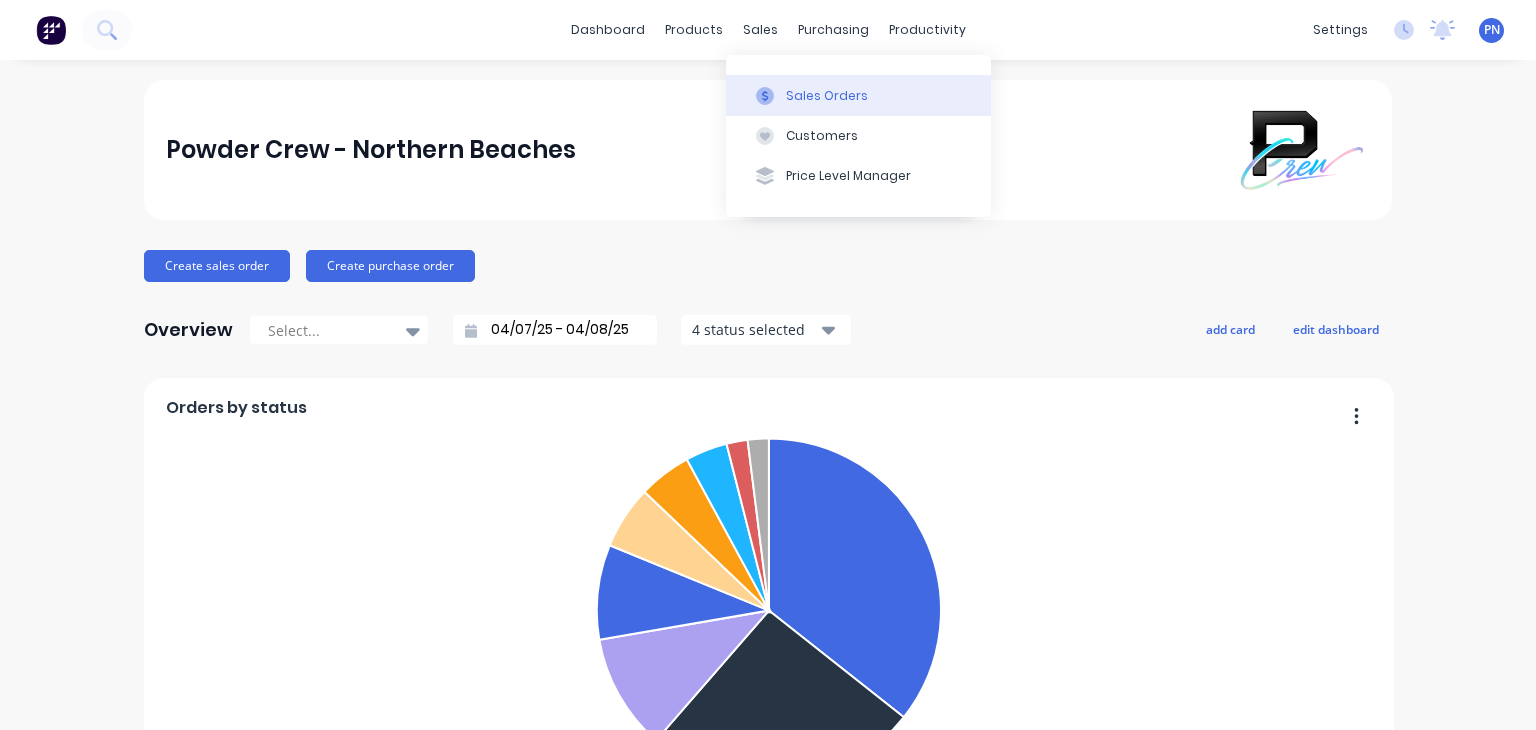 click on "Sales Orders" at bounding box center (827, 96) 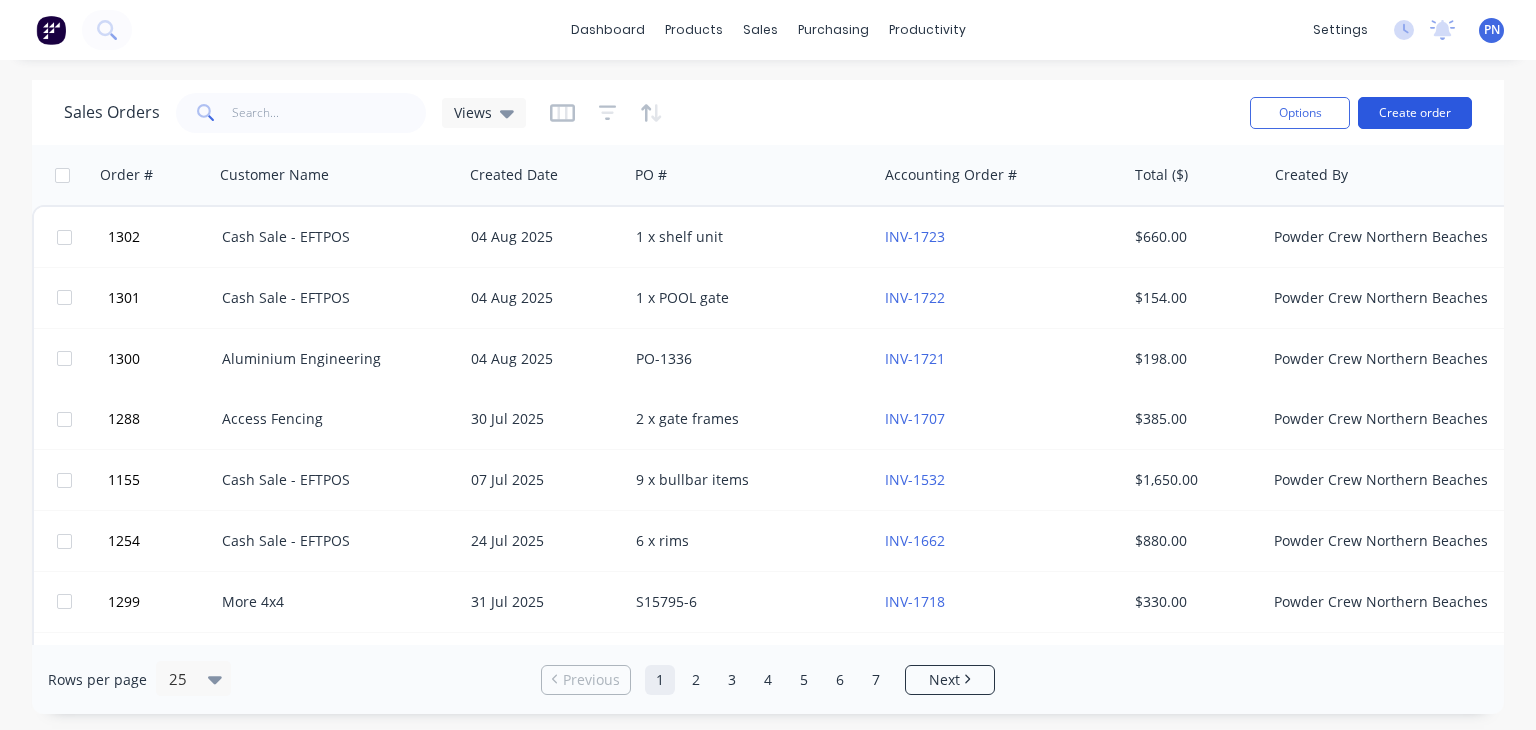 click on "Create order" at bounding box center (1415, 113) 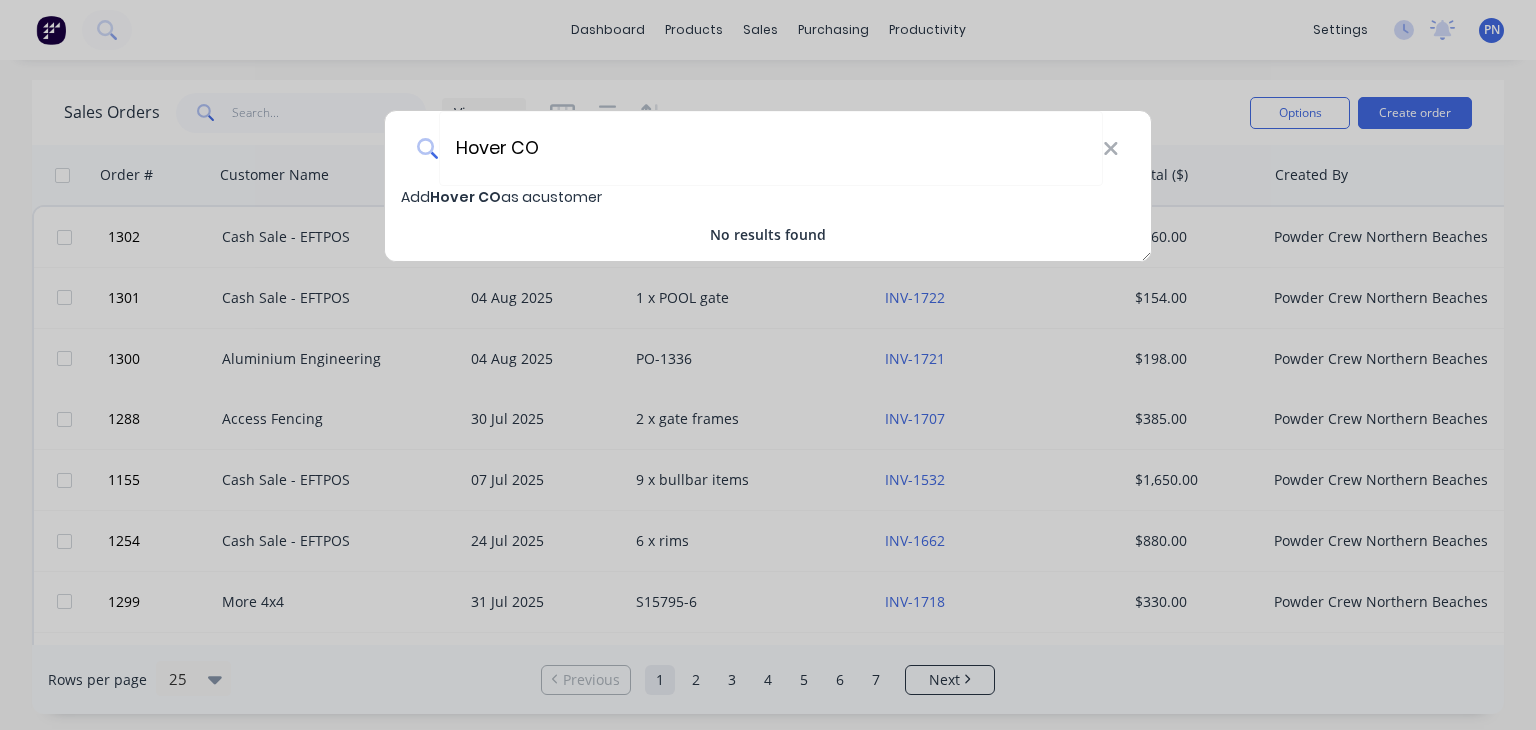 type on "Hover CO" 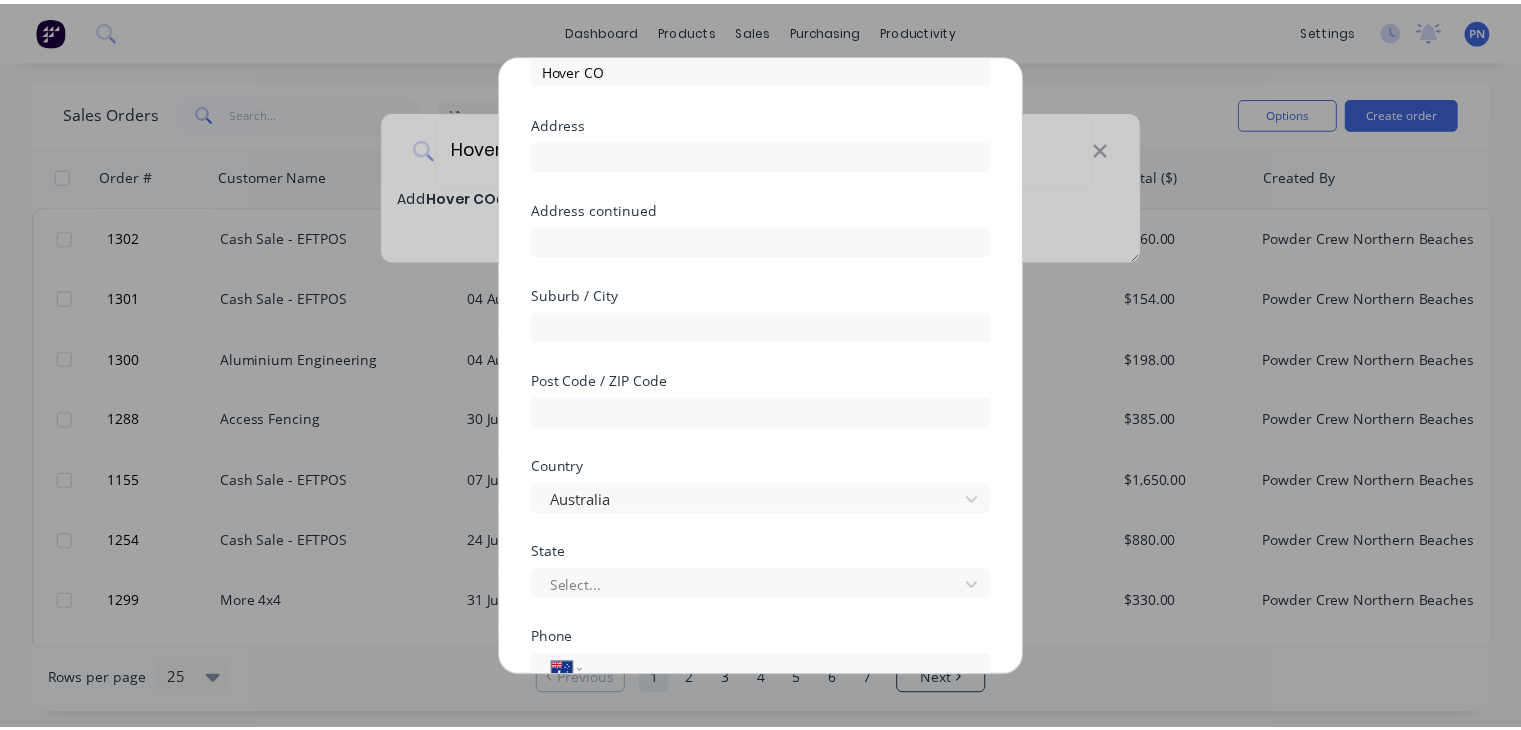 scroll, scrollTop: 356, scrollLeft: 0, axis: vertical 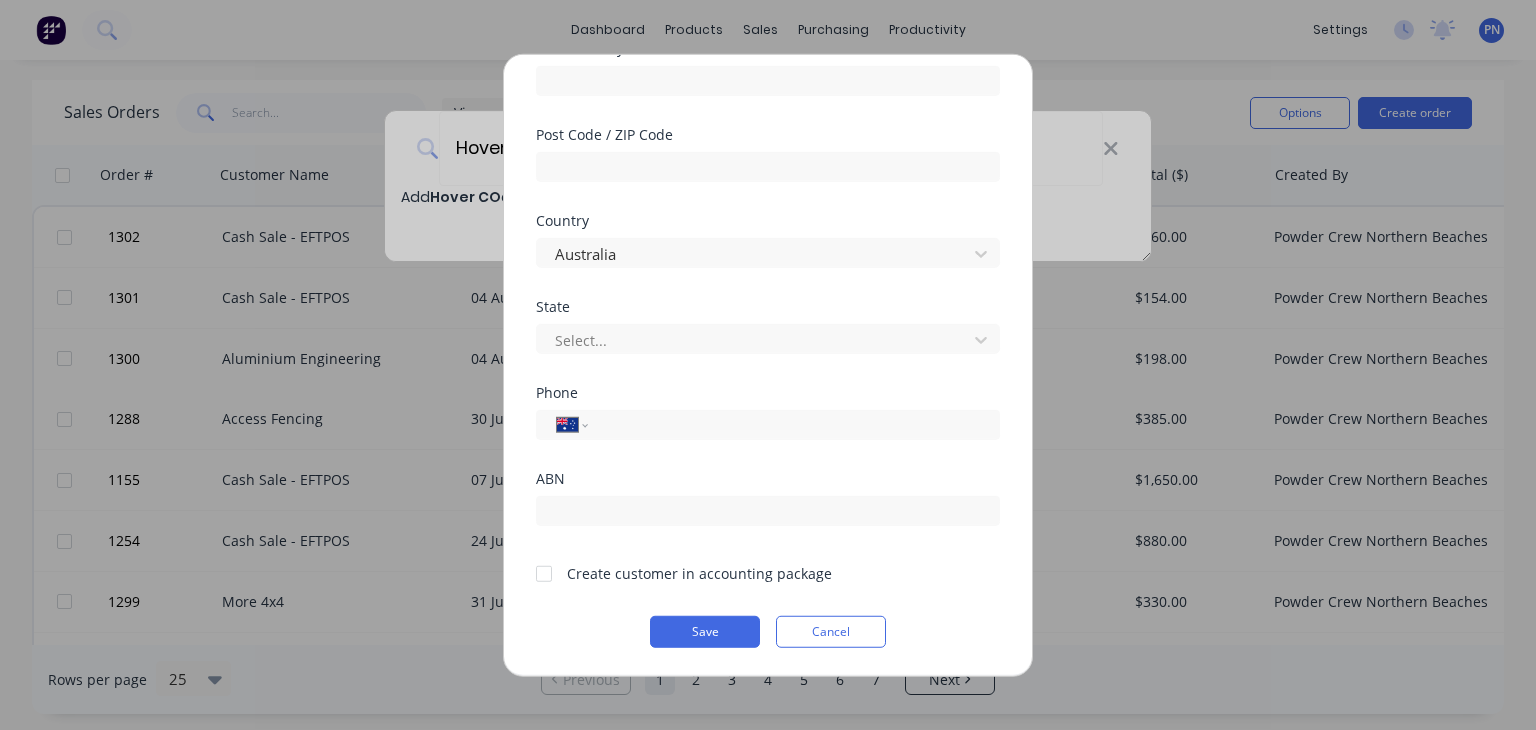 click at bounding box center (544, 573) 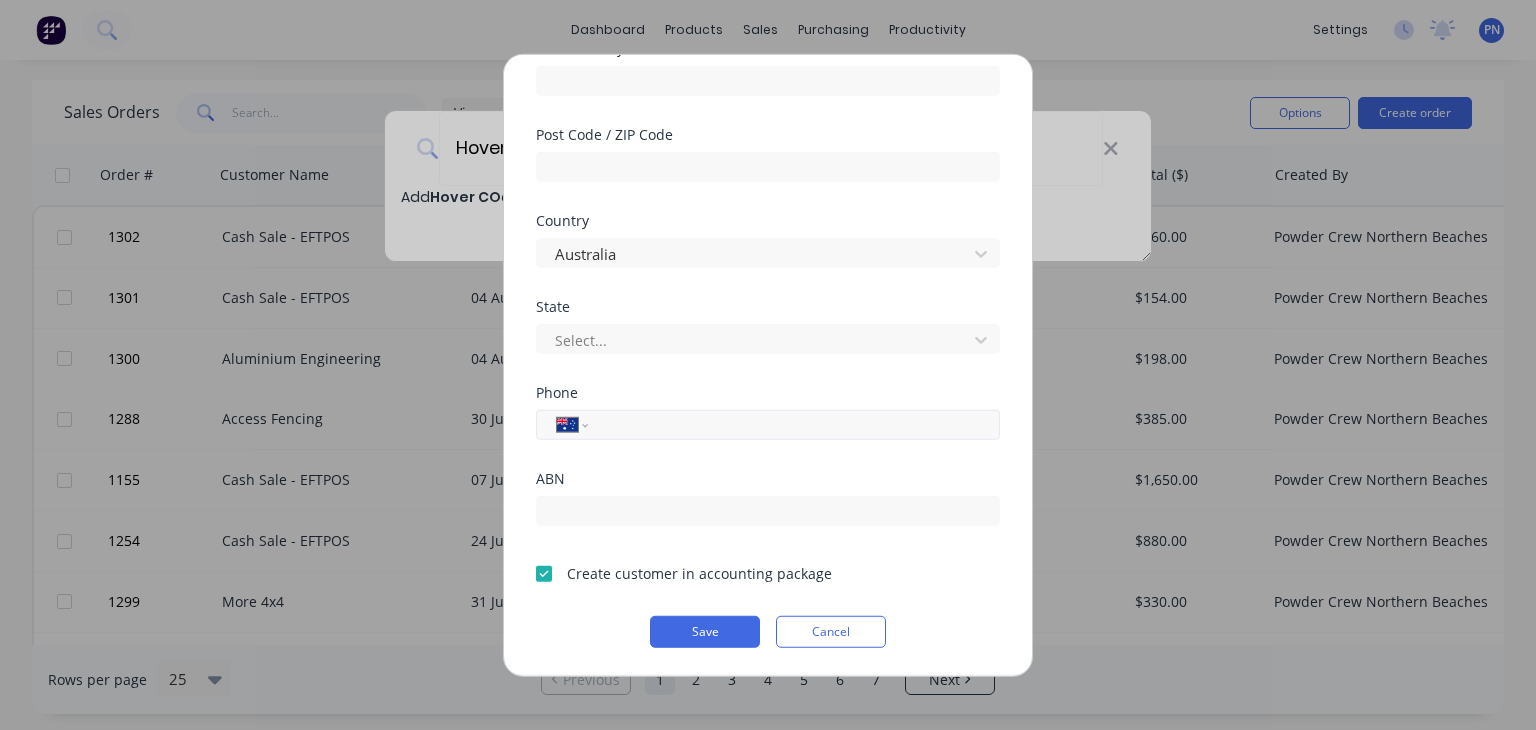 click at bounding box center [790, 424] 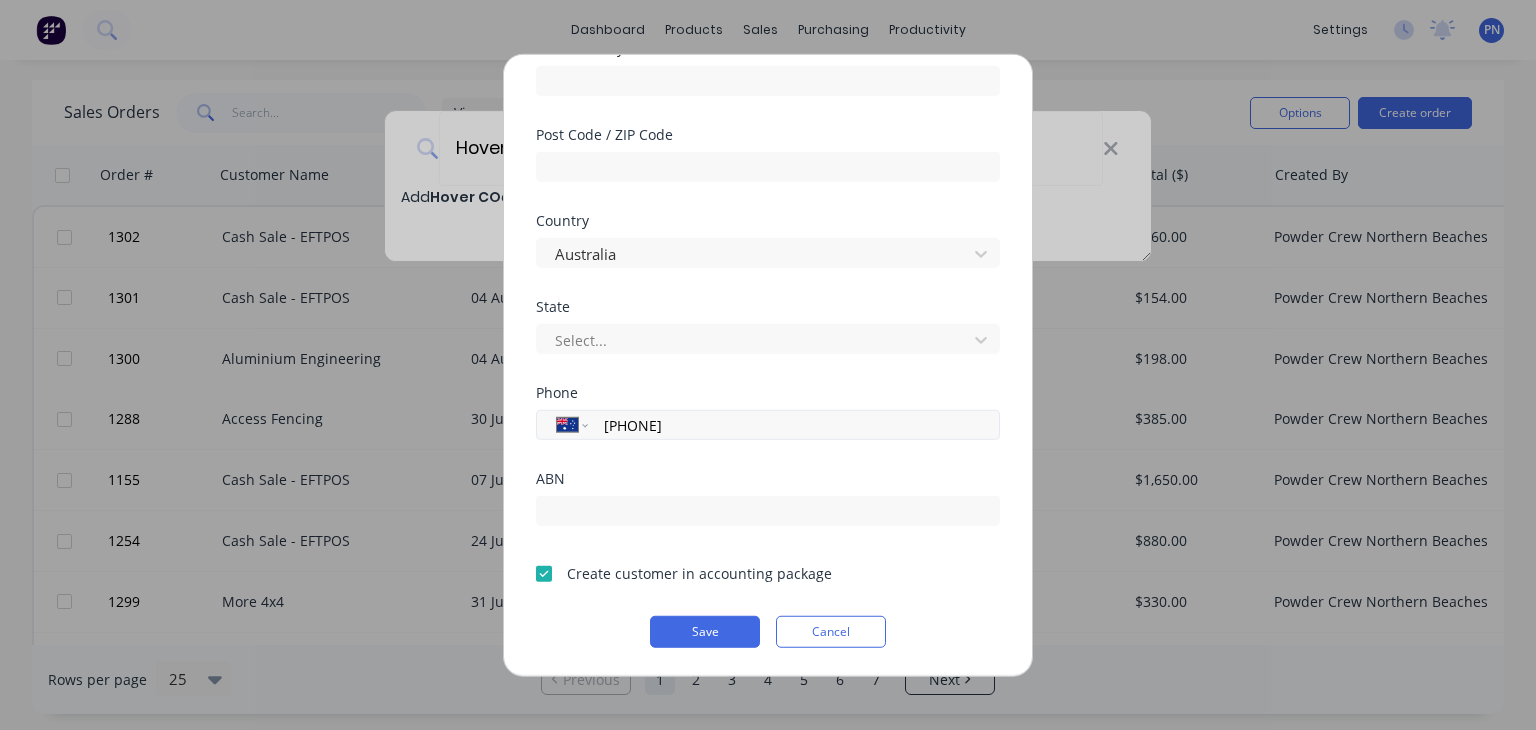 drag, startPoint x: 811, startPoint y: 422, endPoint x: 540, endPoint y: 424, distance: 271.0074 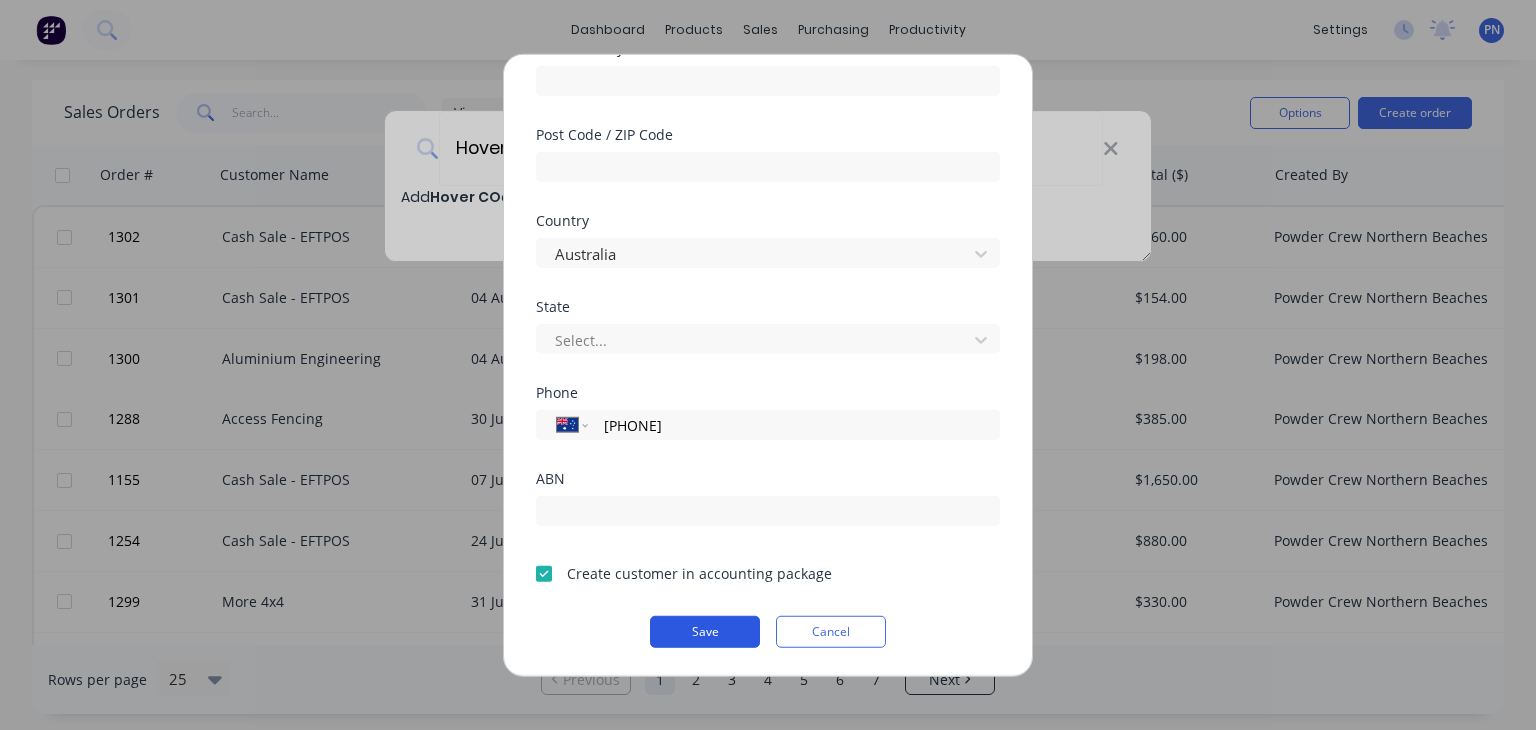 type on "[PHONE]" 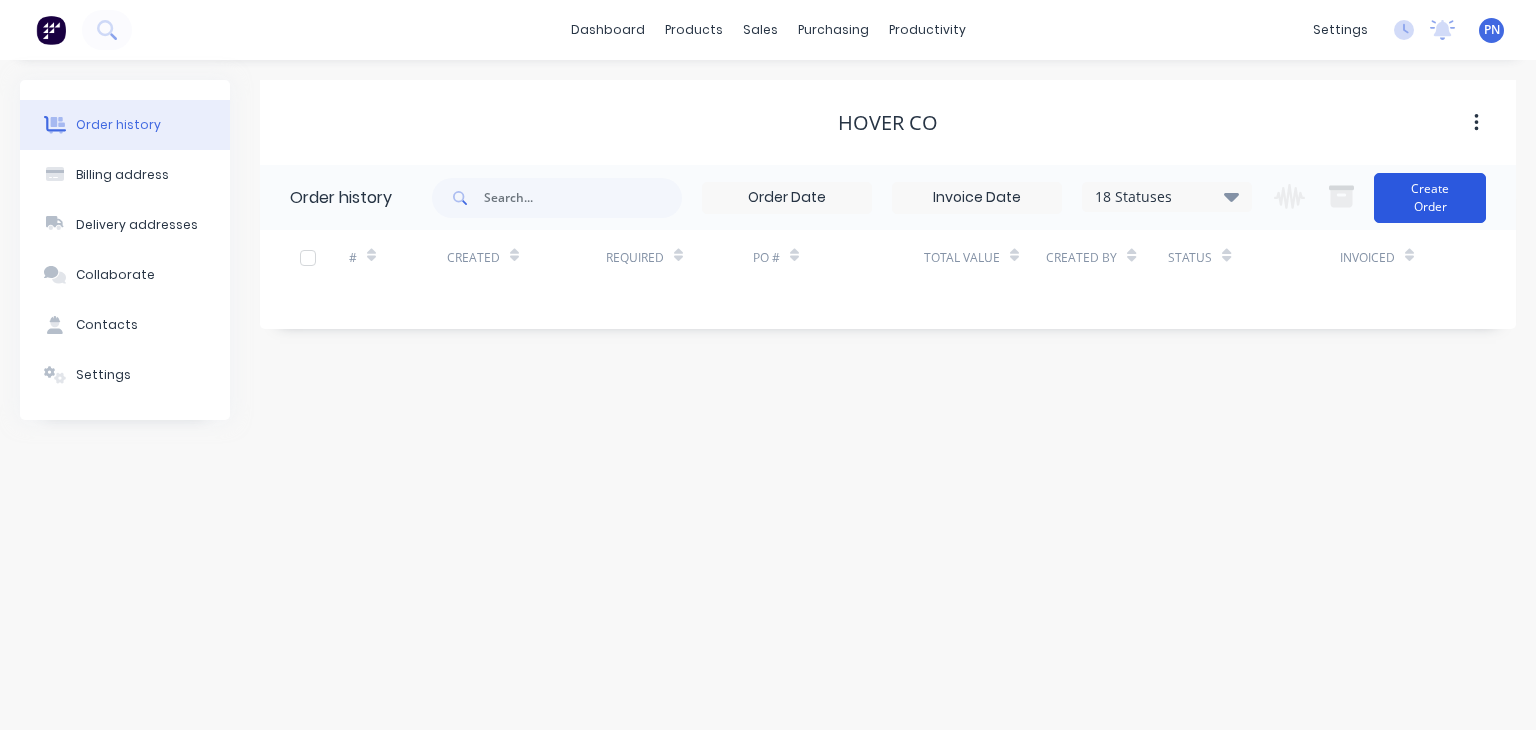 click on "Create Order" at bounding box center [1430, 198] 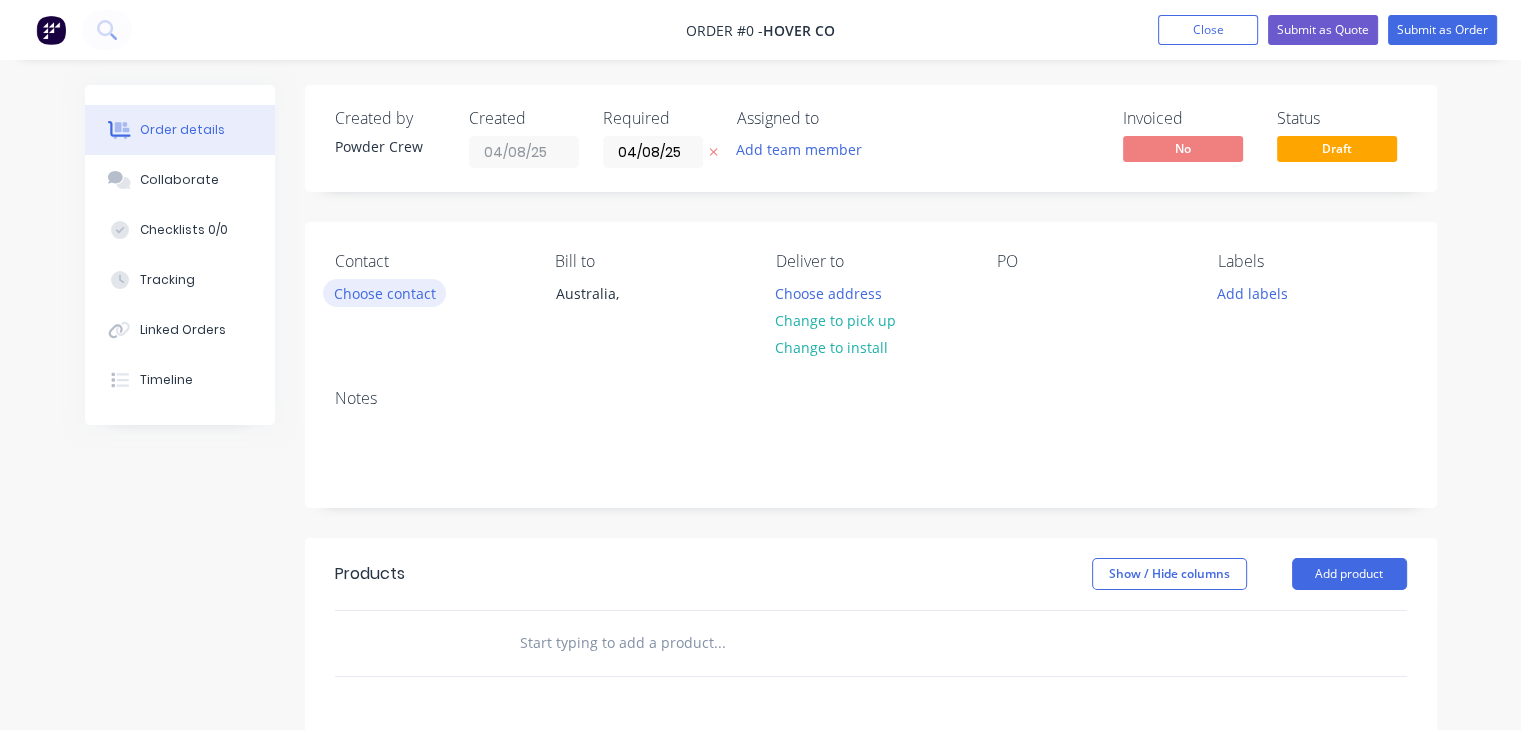click on "Choose contact" at bounding box center (384, 292) 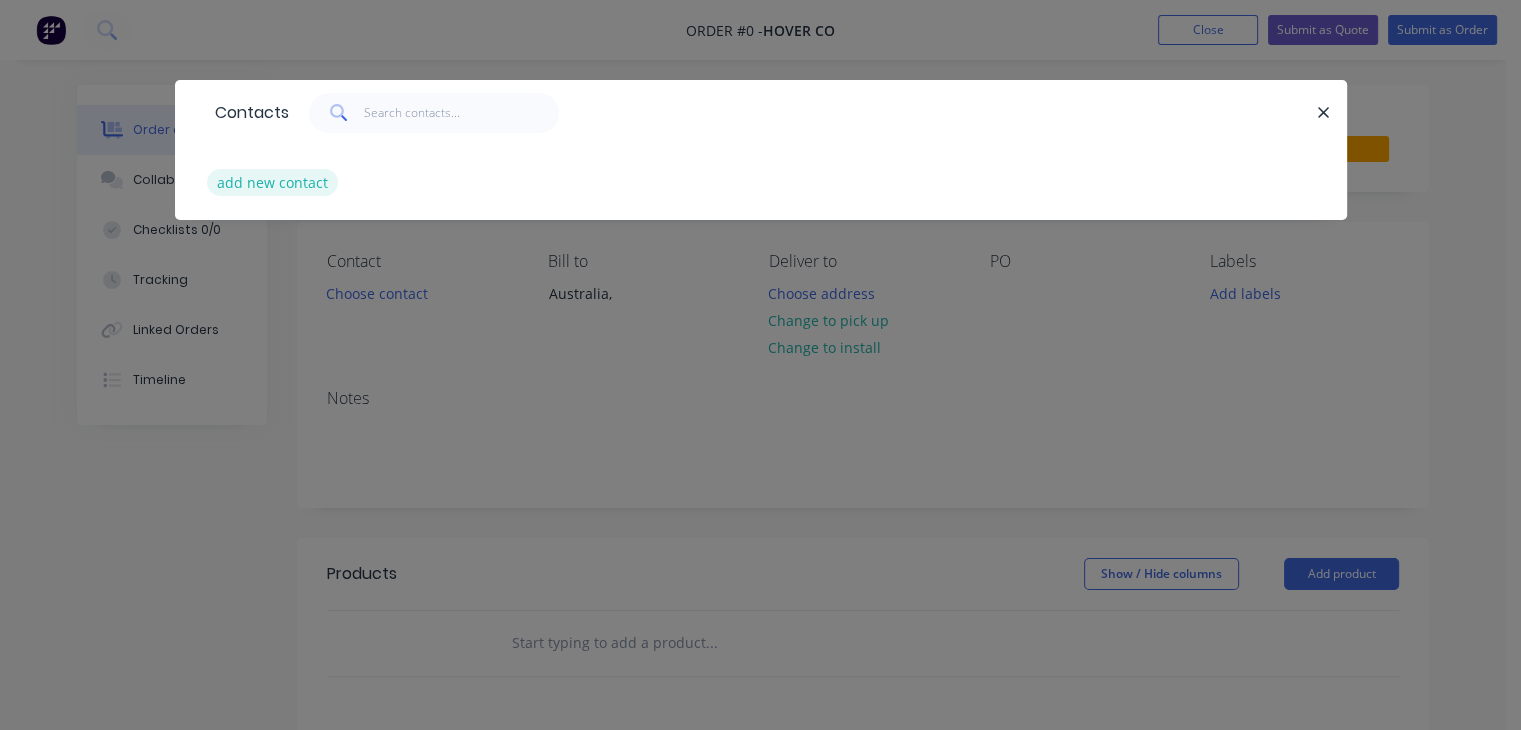 click on "add new contact" at bounding box center [273, 182] 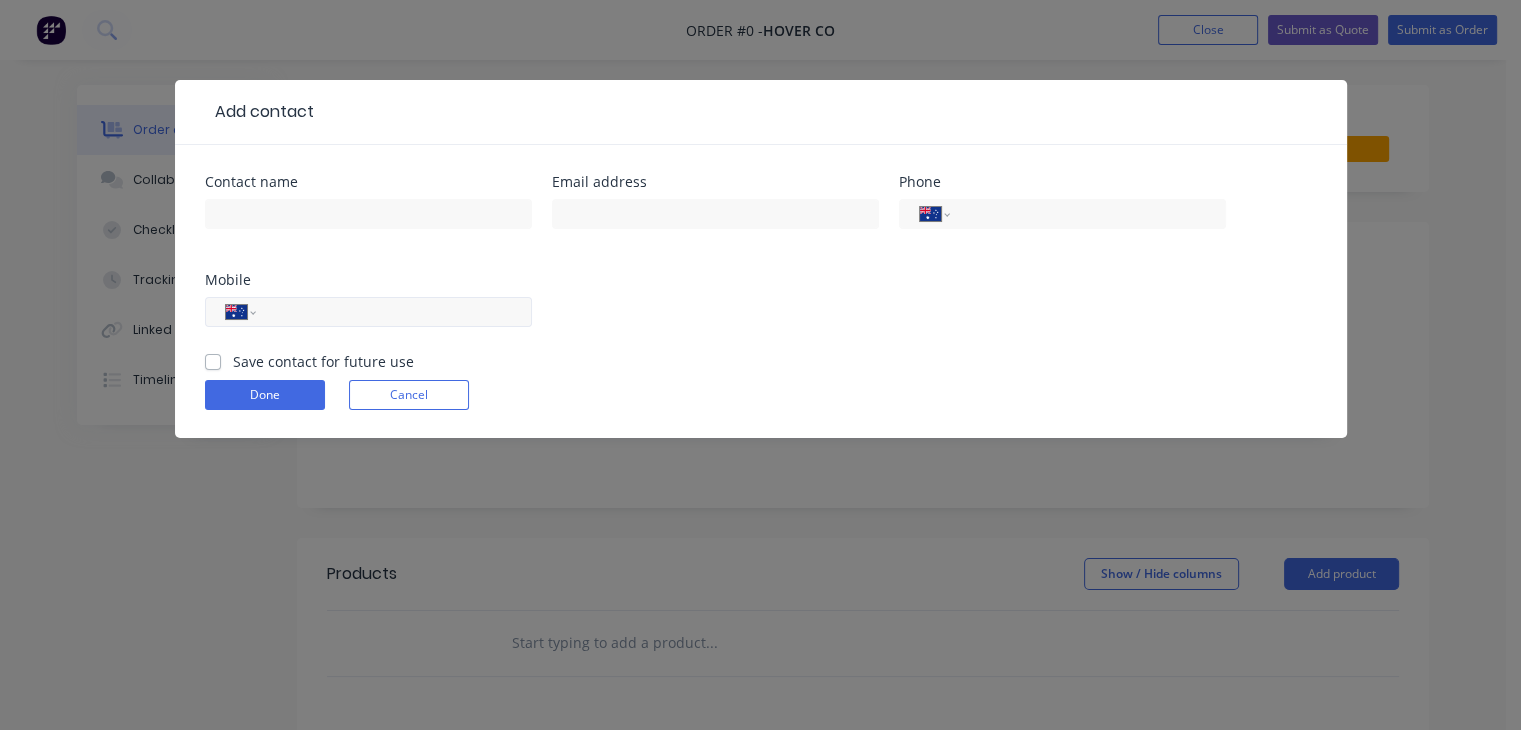paste on "[PHONE]" 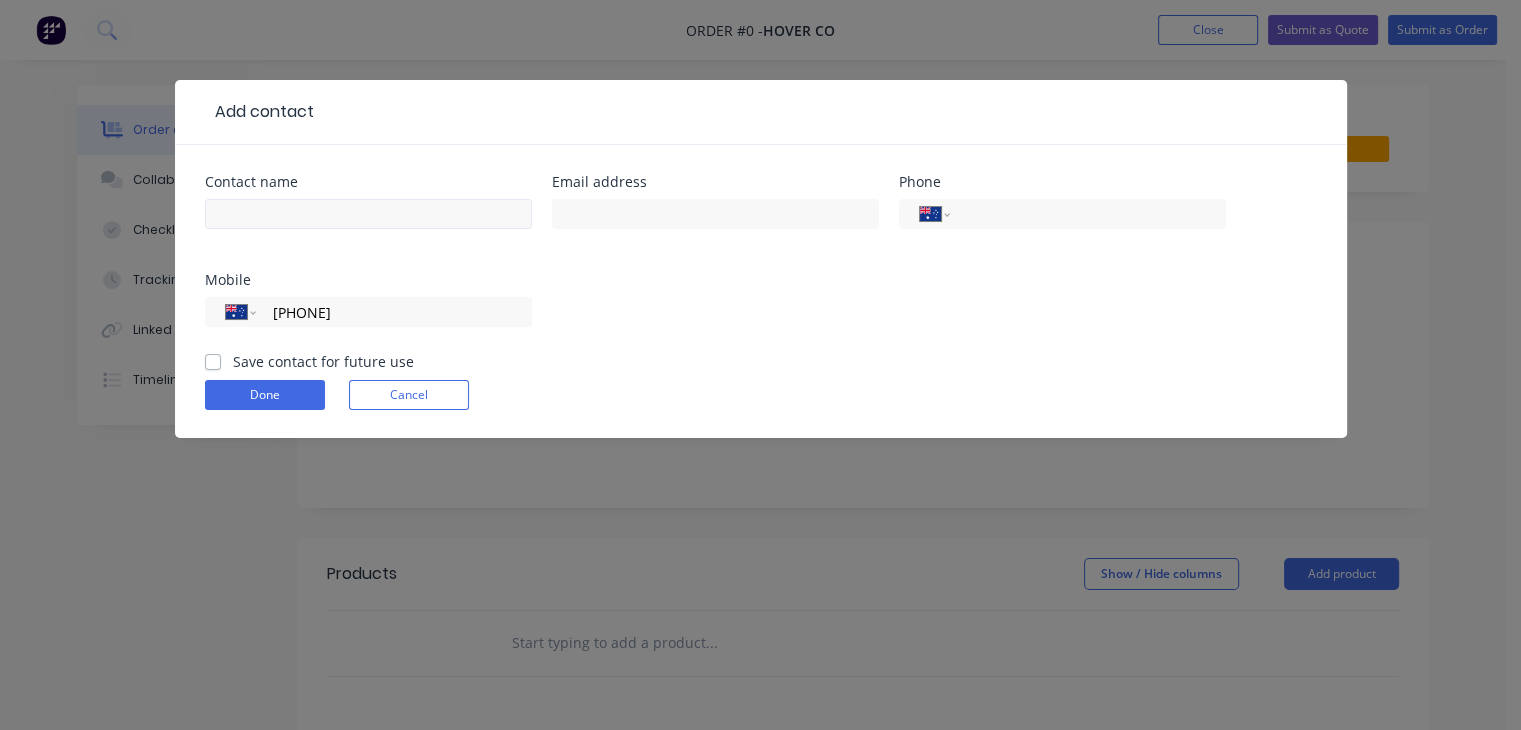 type on "[PHONE]" 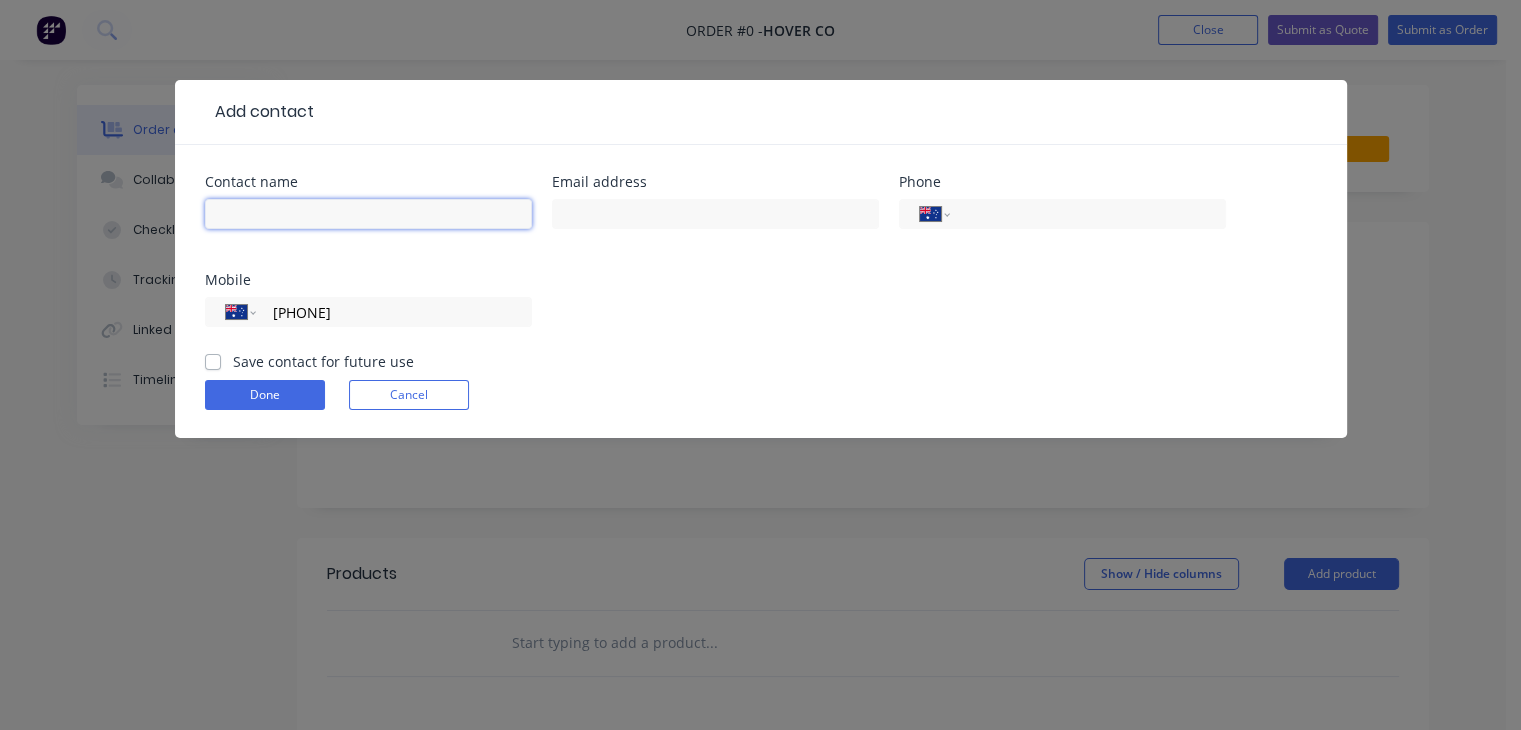 drag, startPoint x: 335, startPoint y: 205, endPoint x: 346, endPoint y: 220, distance: 18.601076 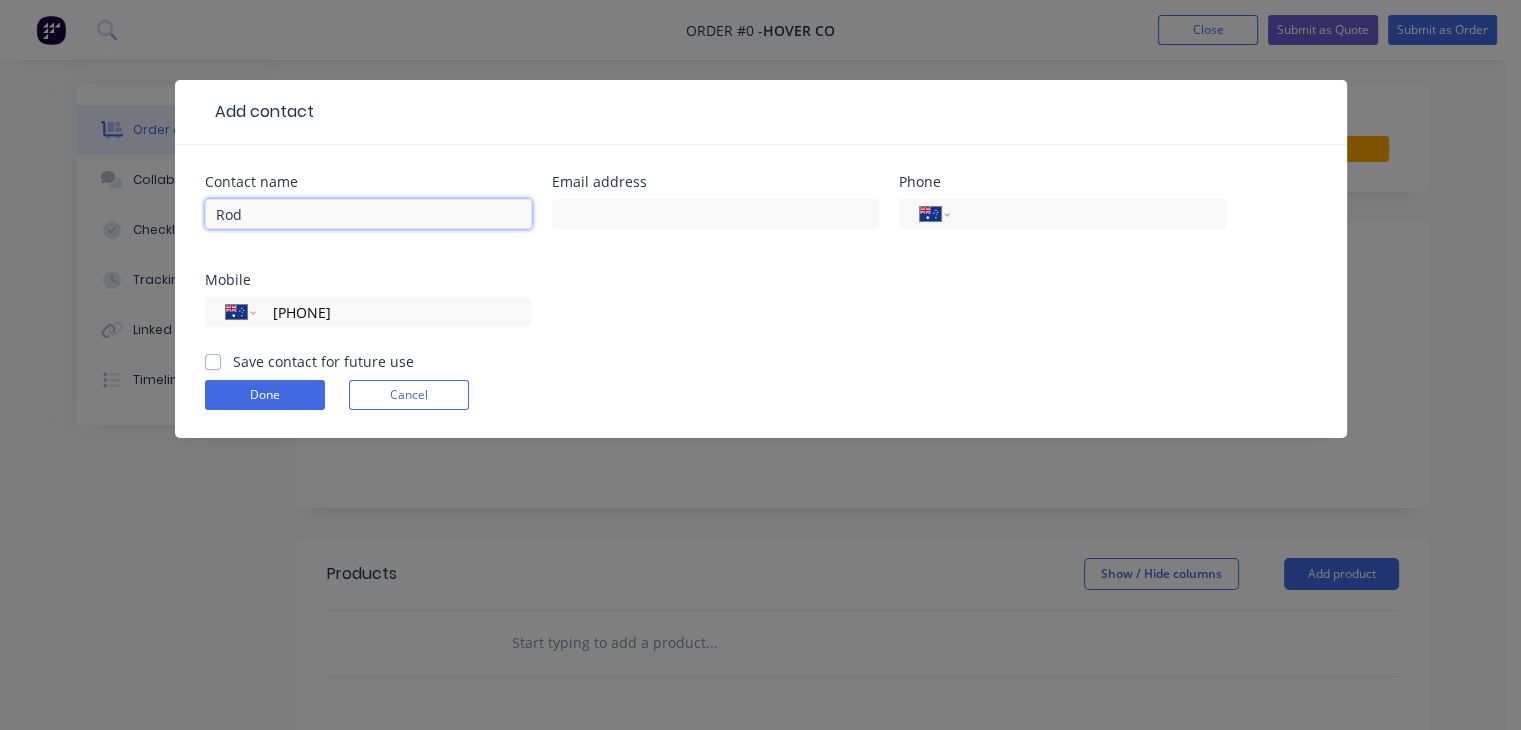 type on "Rod" 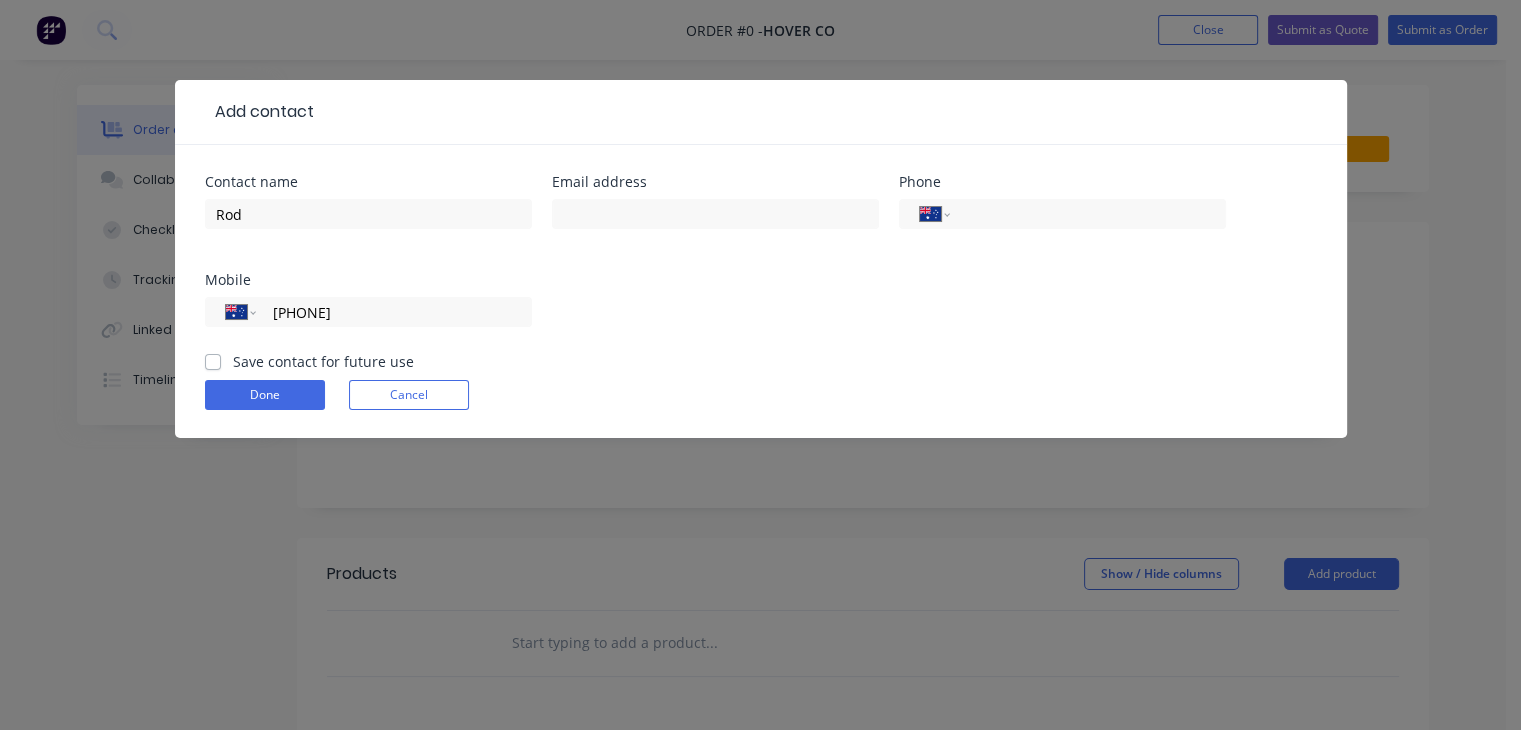 click on "Contact name [FIRST] Email address Phone International Afghanistan Åland Islands Albania Algeria American Samoa Andorra Angola Anguilla Antigua and Barbuda Argentina Armenia Aruba Ascension Island Australia Austria Azerbaijan Bahamas Bahrain Bangladesh Barbados Belarus Belgium Belize Benin Bermuda Bhutan Bolivia Bonaire, Sint Eustatius and Saba Bosnia and Herzegovina Botswana Brazil British Indian Ocean Territory Brunei Darussalam Bulgaria Burkina Faso Burundi Cambodia Cameroon Canada Cape Verde Cayman Islands Central African Republic Chad Chile China Christmas Island Cocos (Keeling) Islands Colombia Comoros Congo Congo, Democratic Republic of the Cook Islands Costa Rica Cote d'Ivoire Croatia Cuba Curaçao Cyprus Czech Republic Denmark Djibouti Dominica Dominican Republic Ecuador Egypt El Salvador Equatorial Guinea Eritrea Estonia Ethiopia Falkland Islands Faroe Islands Federated States of Micronesia Fiji Finland France French Guiana French Polynesia Gabon Gambia Georgia Germany Ghana Gibraltar Greece Greenland" at bounding box center (761, 263) 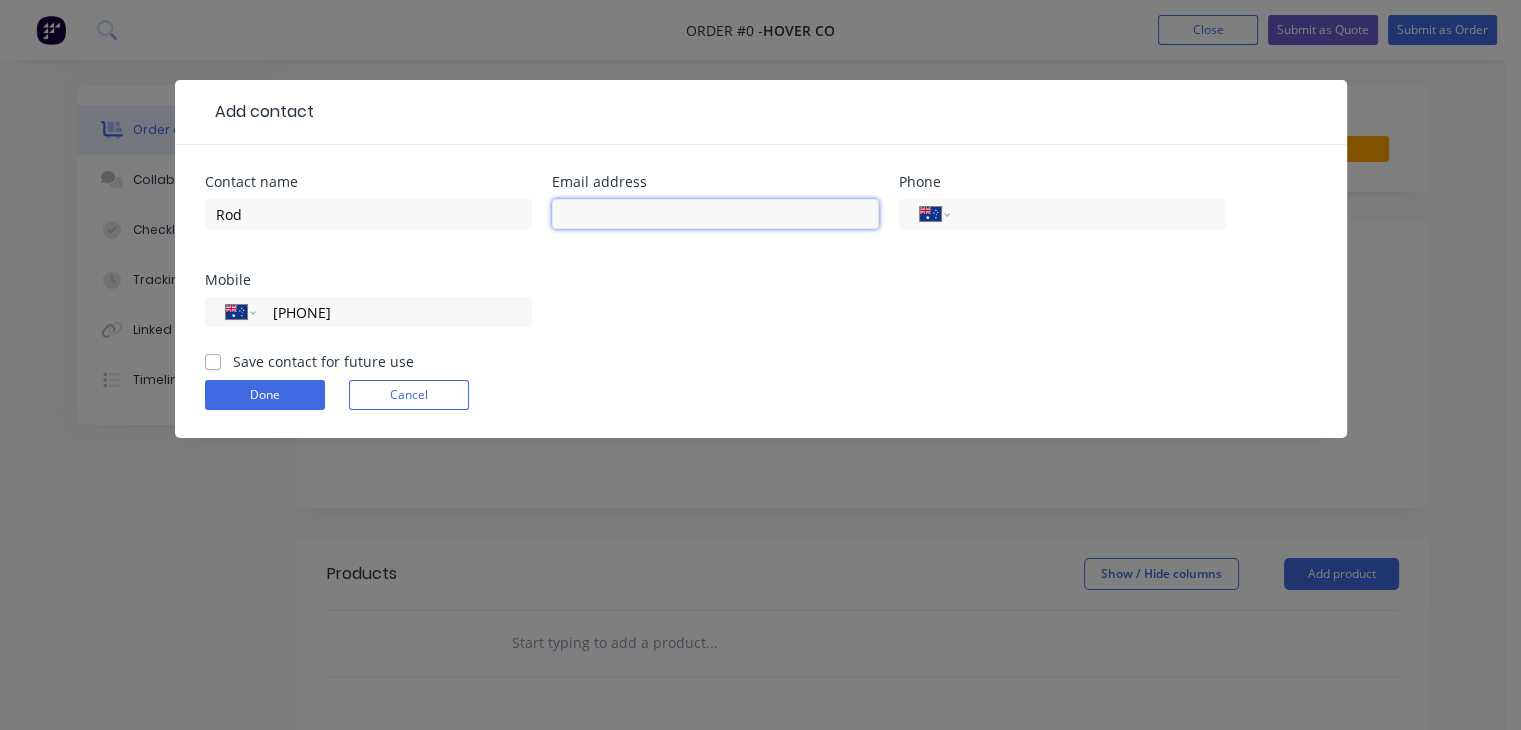 drag, startPoint x: 617, startPoint y: 215, endPoint x: 617, endPoint y: 226, distance: 11 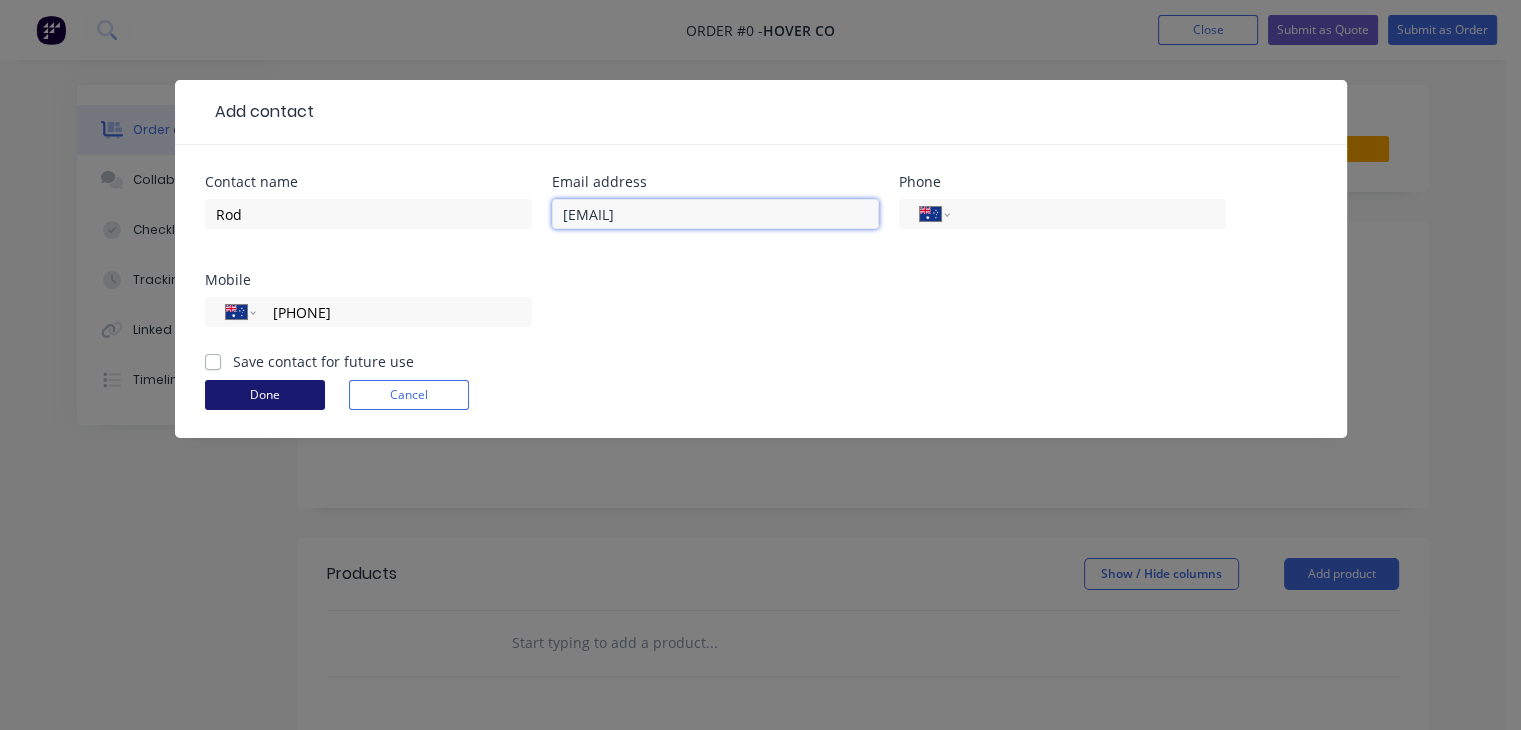 type on "[EMAIL]" 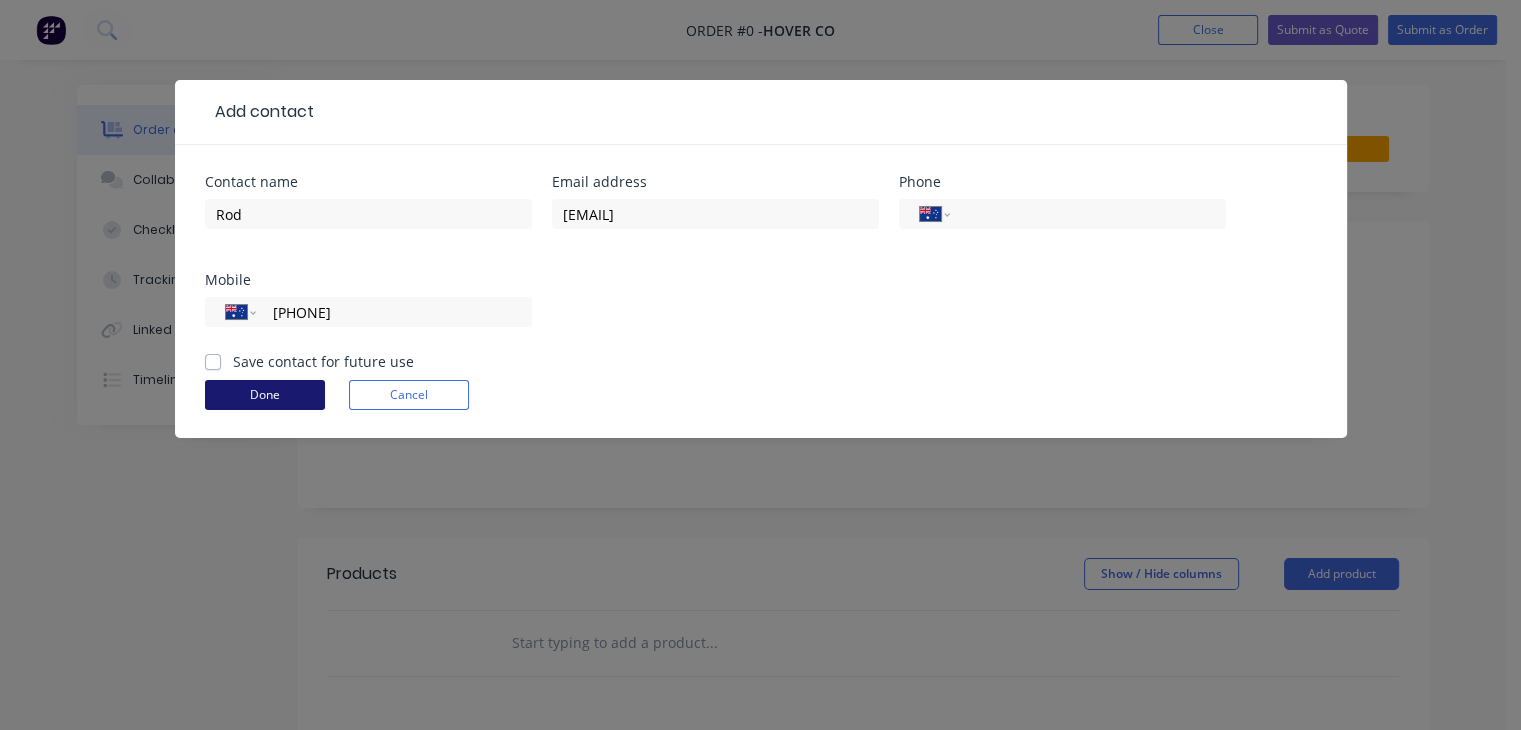 click on "Done" at bounding box center (265, 395) 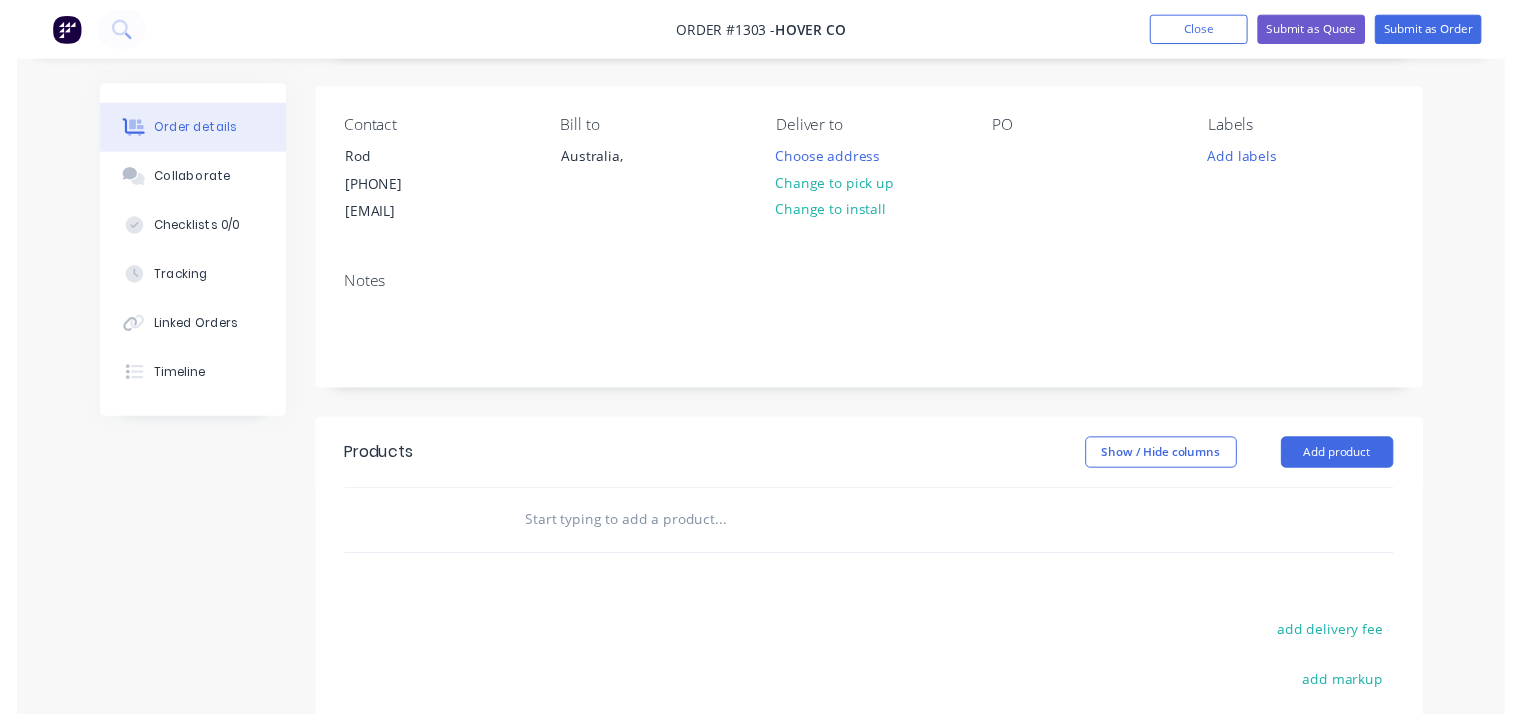 scroll, scrollTop: 100, scrollLeft: 0, axis: vertical 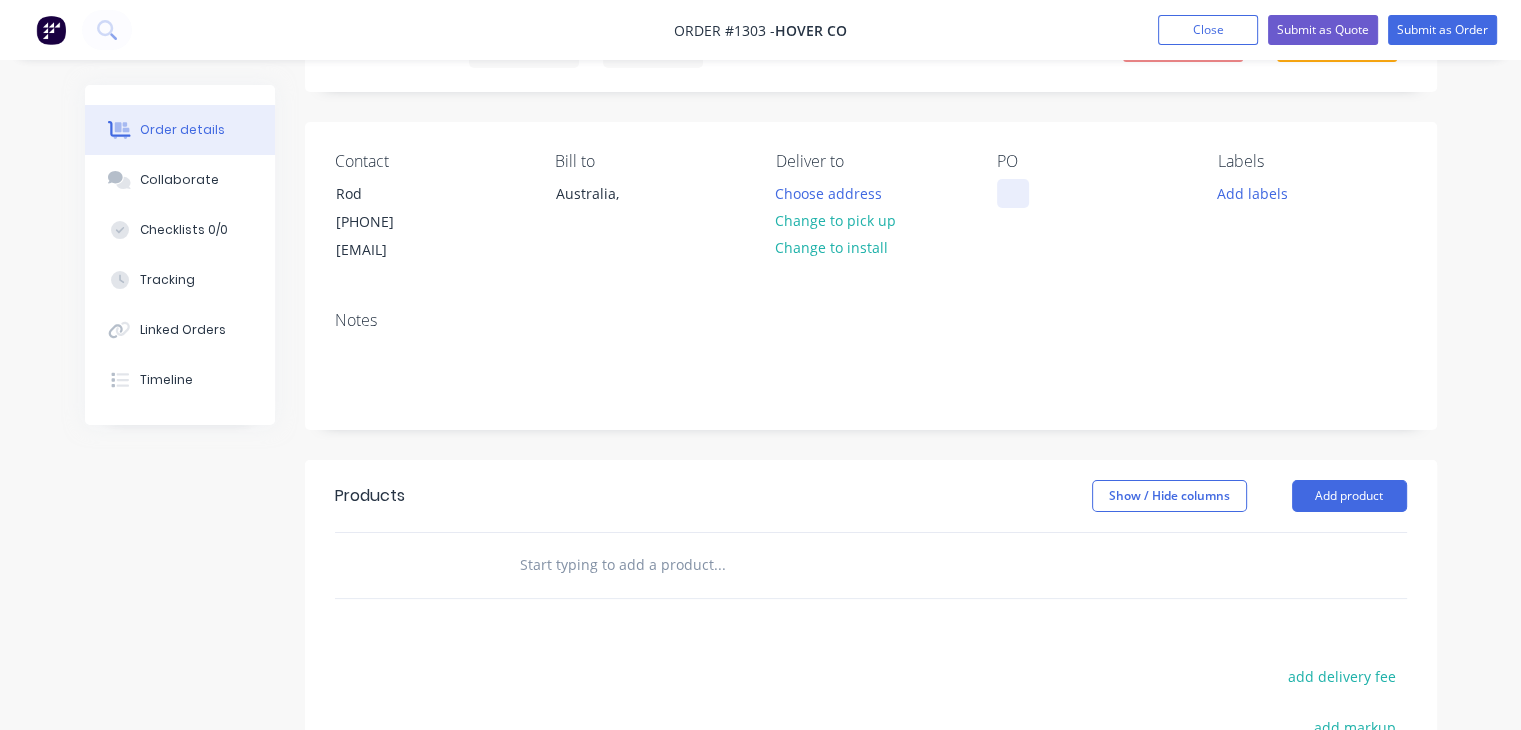 drag, startPoint x: 1019, startPoint y: 211, endPoint x: 1018, endPoint y: 189, distance: 22.022715 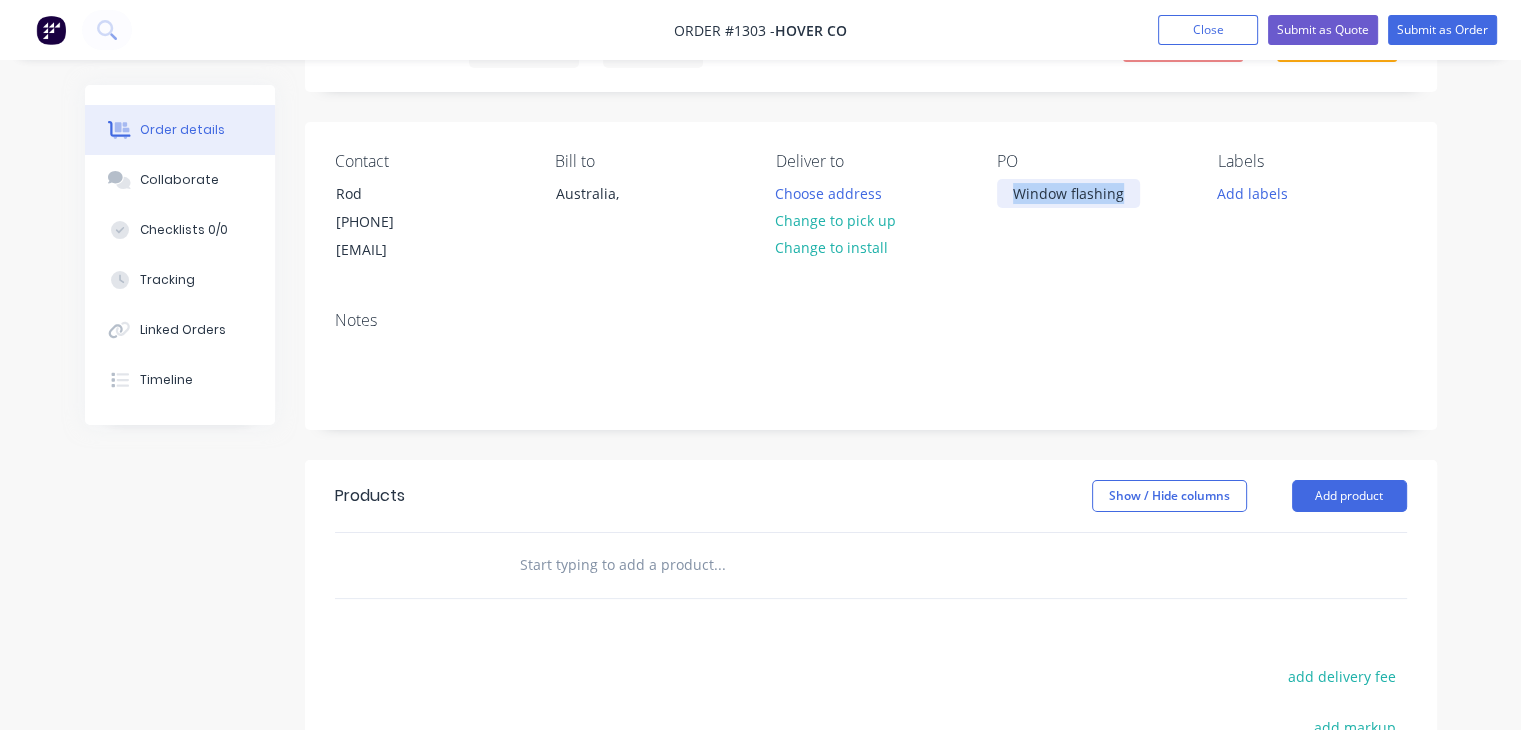 drag, startPoint x: 1121, startPoint y: 197, endPoint x: 1003, endPoint y: 203, distance: 118.15244 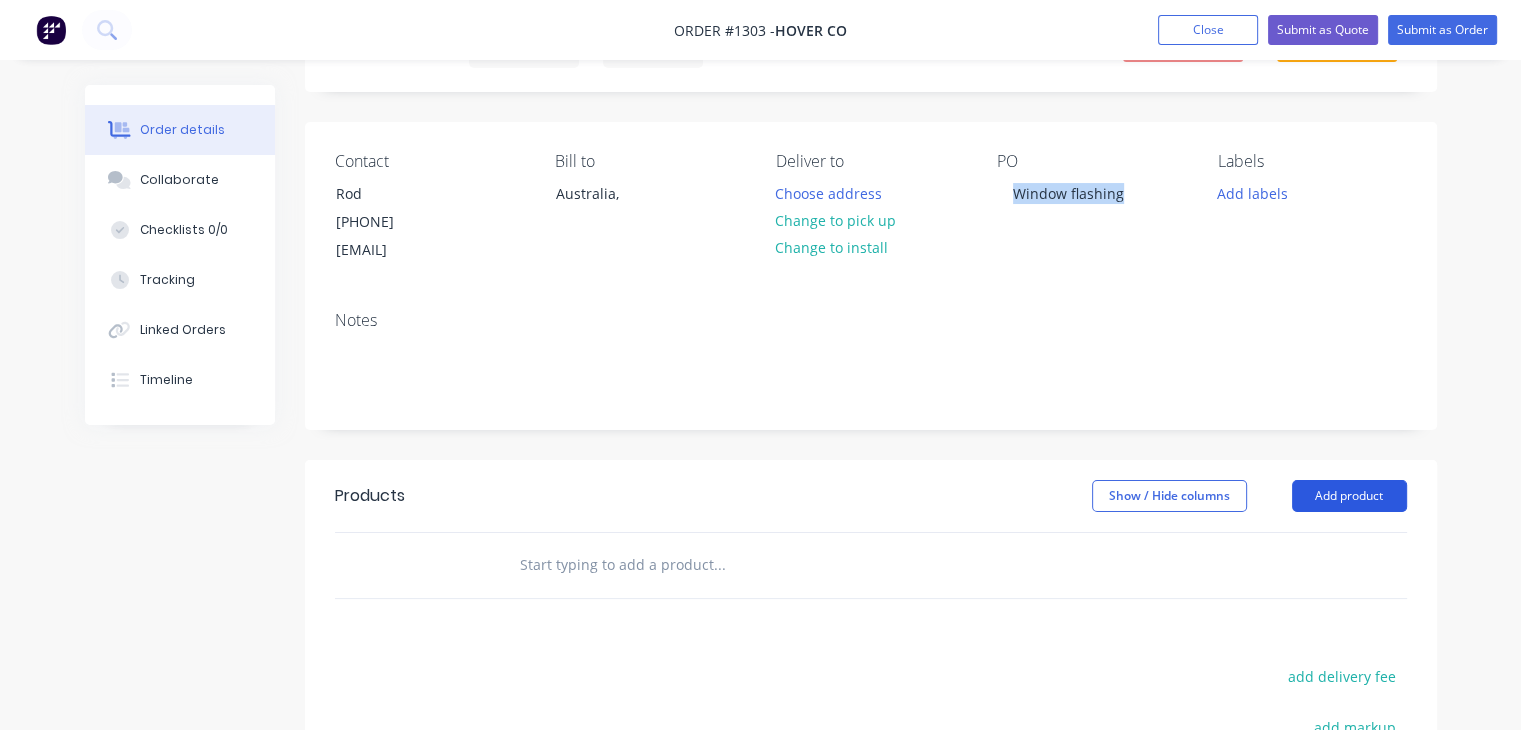 click on "Add product" at bounding box center [1349, 496] 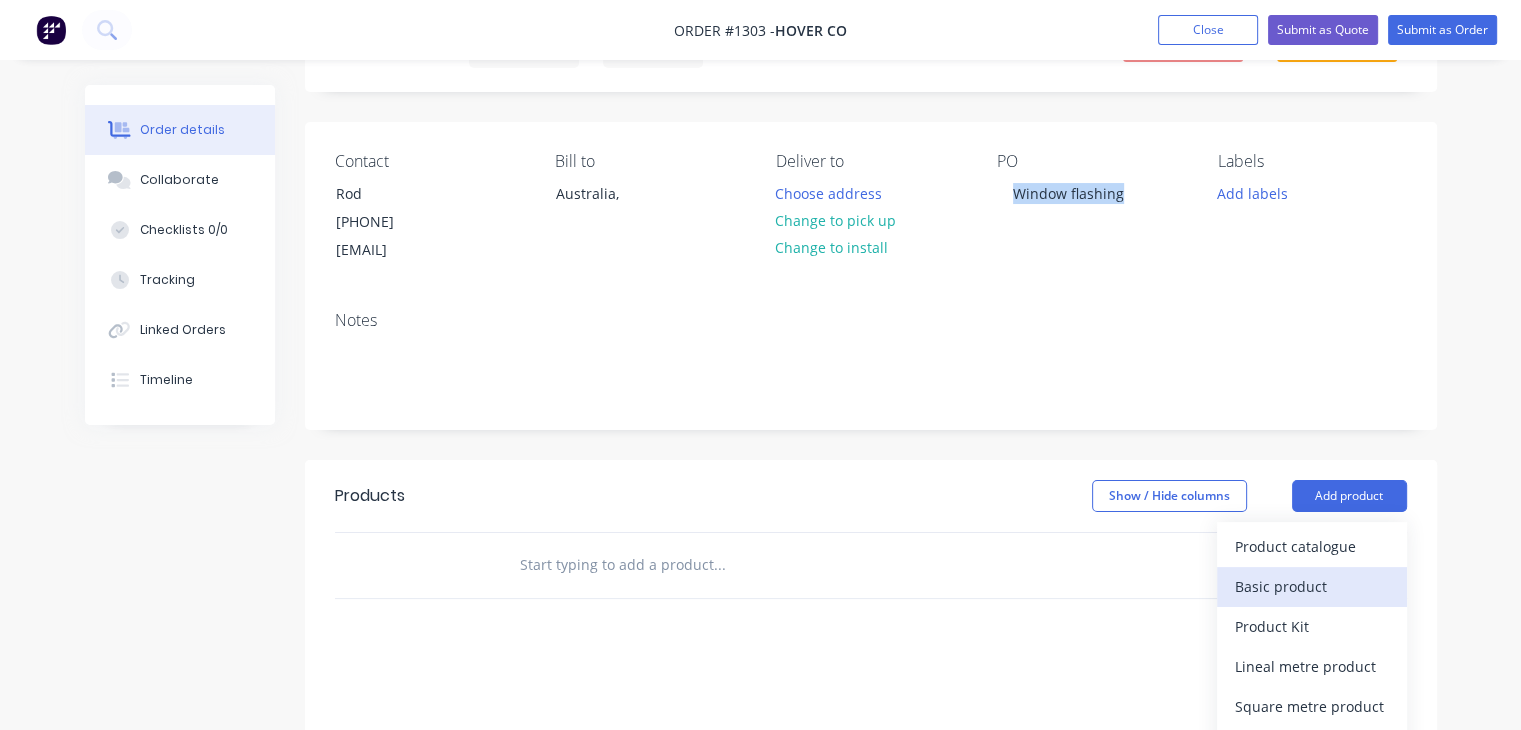 click on "Basic product" at bounding box center (1312, 586) 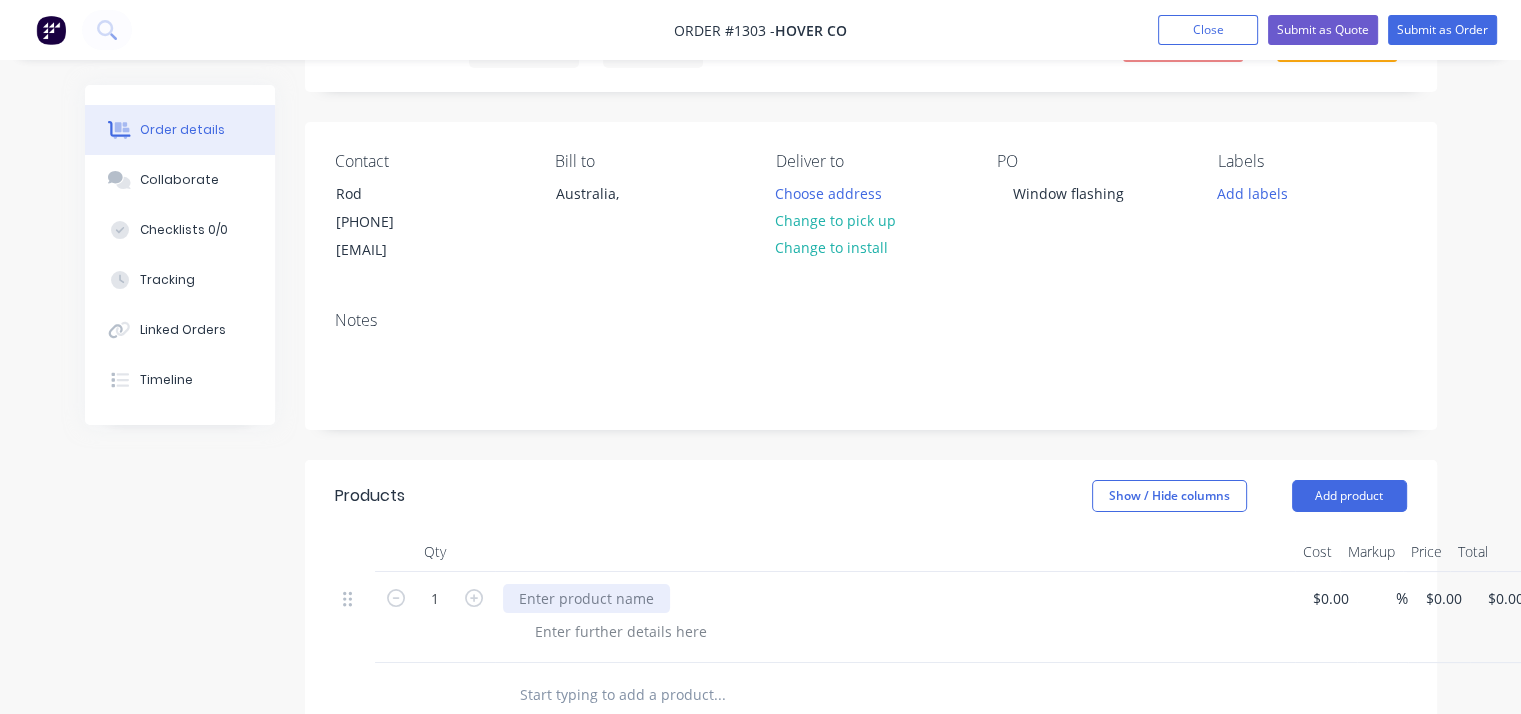 type 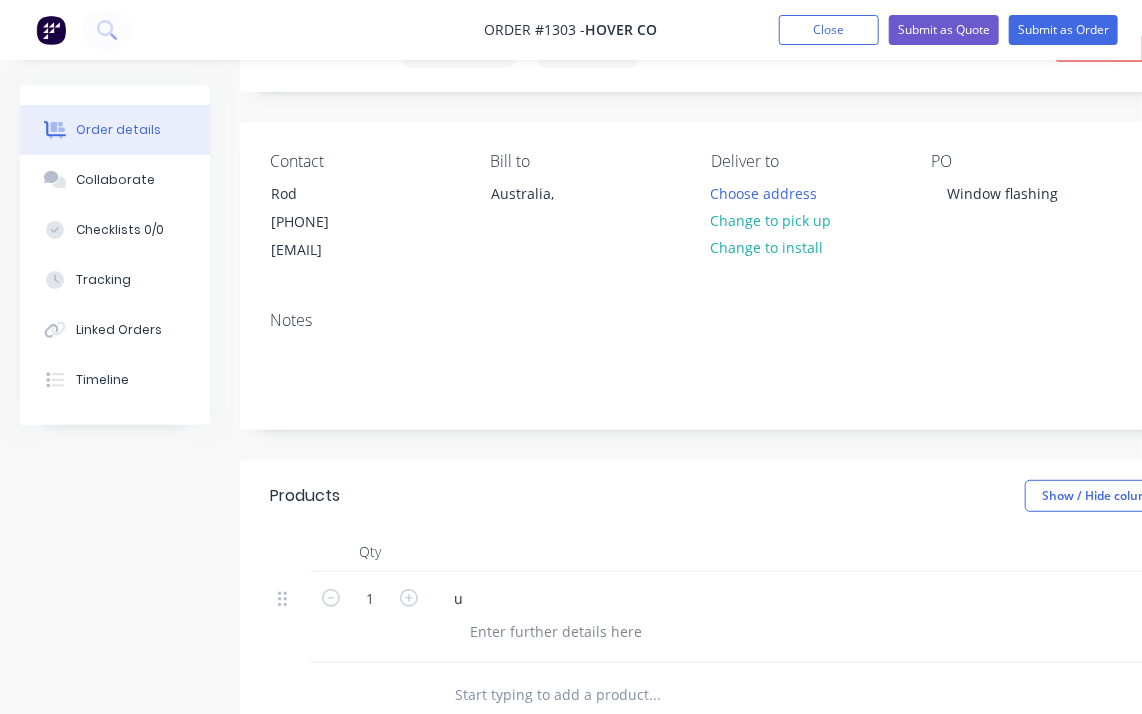 click at bounding box center (838, 631) 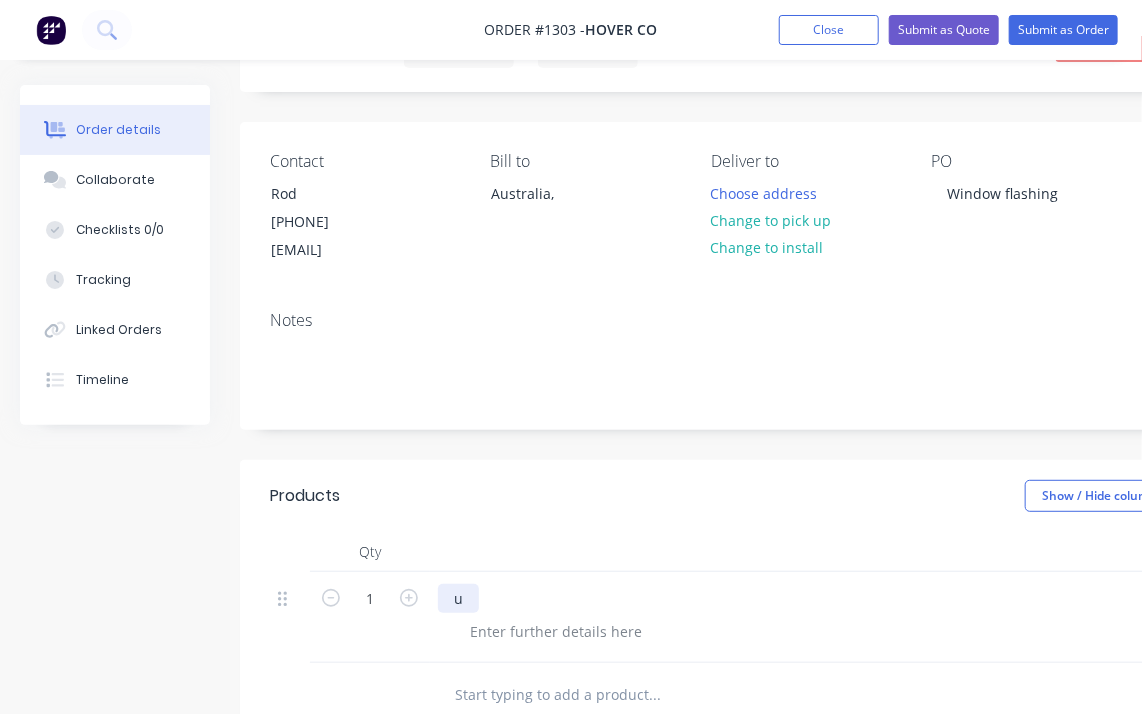 drag, startPoint x: 485, startPoint y: 597, endPoint x: 461, endPoint y: 600, distance: 24.186773 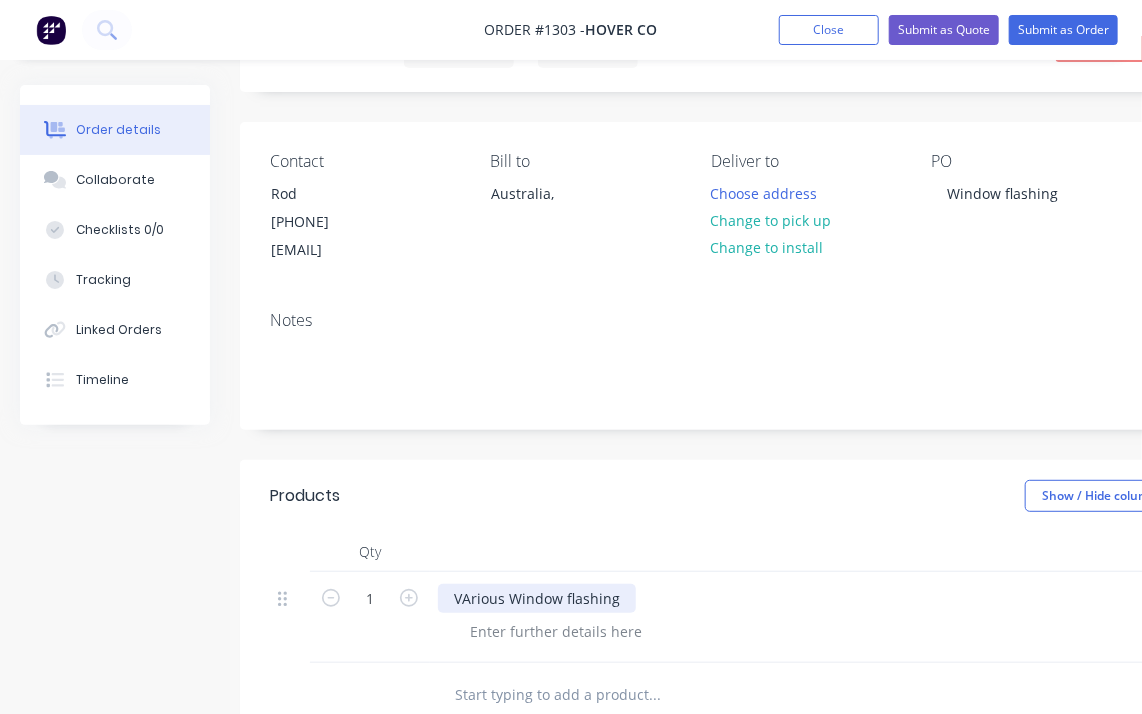 click on "VArious Window flashing" at bounding box center (537, 598) 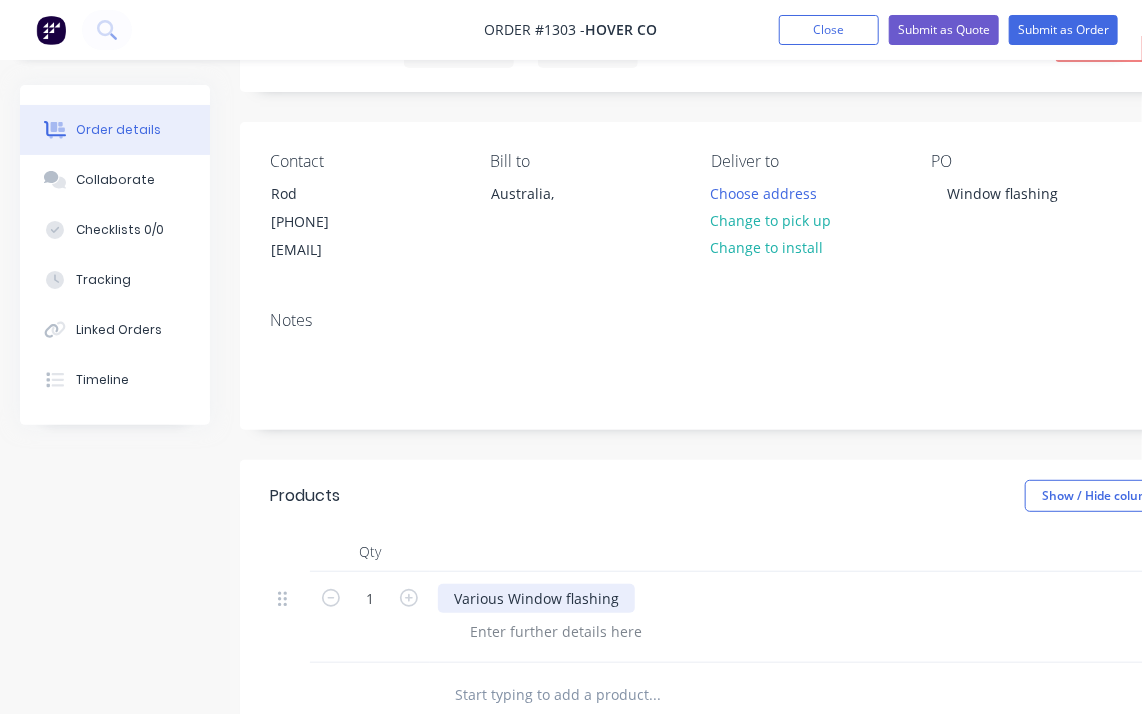click on "Various Window flashing" at bounding box center [536, 598] 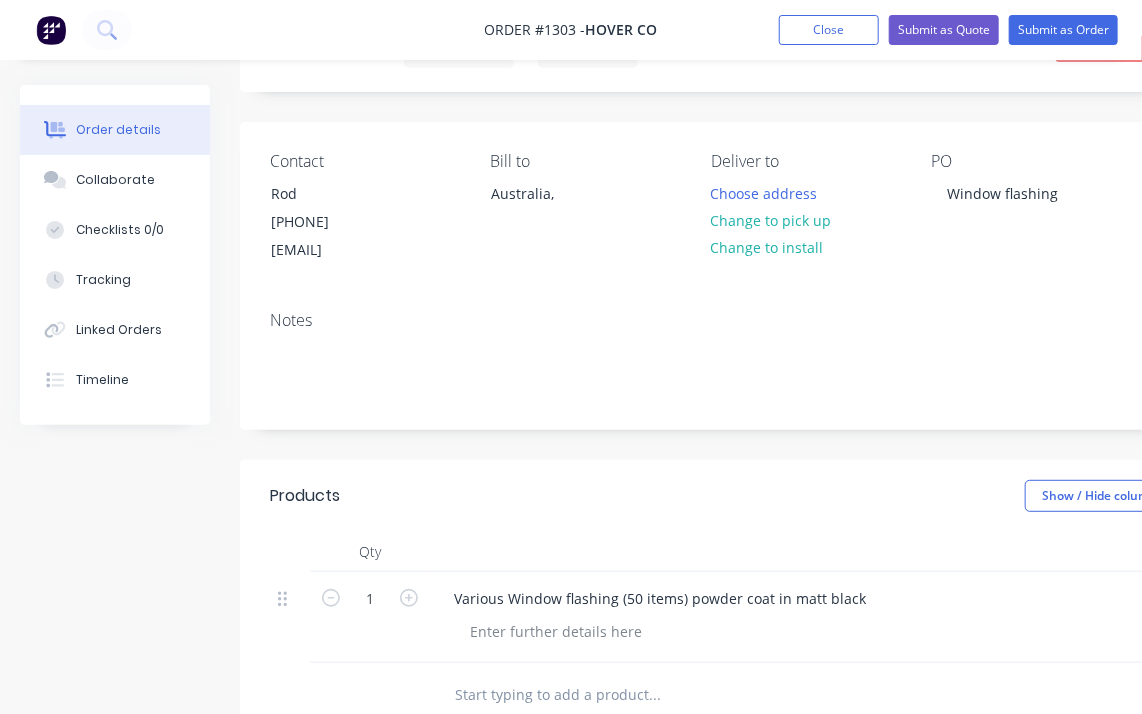 click on "Created by Powder Crew Created 04/08/25 Required 04/08/25 Assigned to Add team member Invoiced No Status Draft Contact [FIRST] [PHONE] [EMAIL] Bill to Australia, Deliver to Choose address Change to pick up Change to install PO Window flashing Labels Add labels Notes Products Show / Hide columns Add product Qty Cost Markup Price Total 1 Various Window flashing (50 items) powder coat in matt black $0.00 $0.00 % $0.00 $0.00 $0.00 $0.00 add delivery fee add markup add discount Labour $0.00 Sub total $0.00 Margin $0.00 ( 0.00 %) Tax $0.00 Total $0.00" at bounding box center [805, 596] 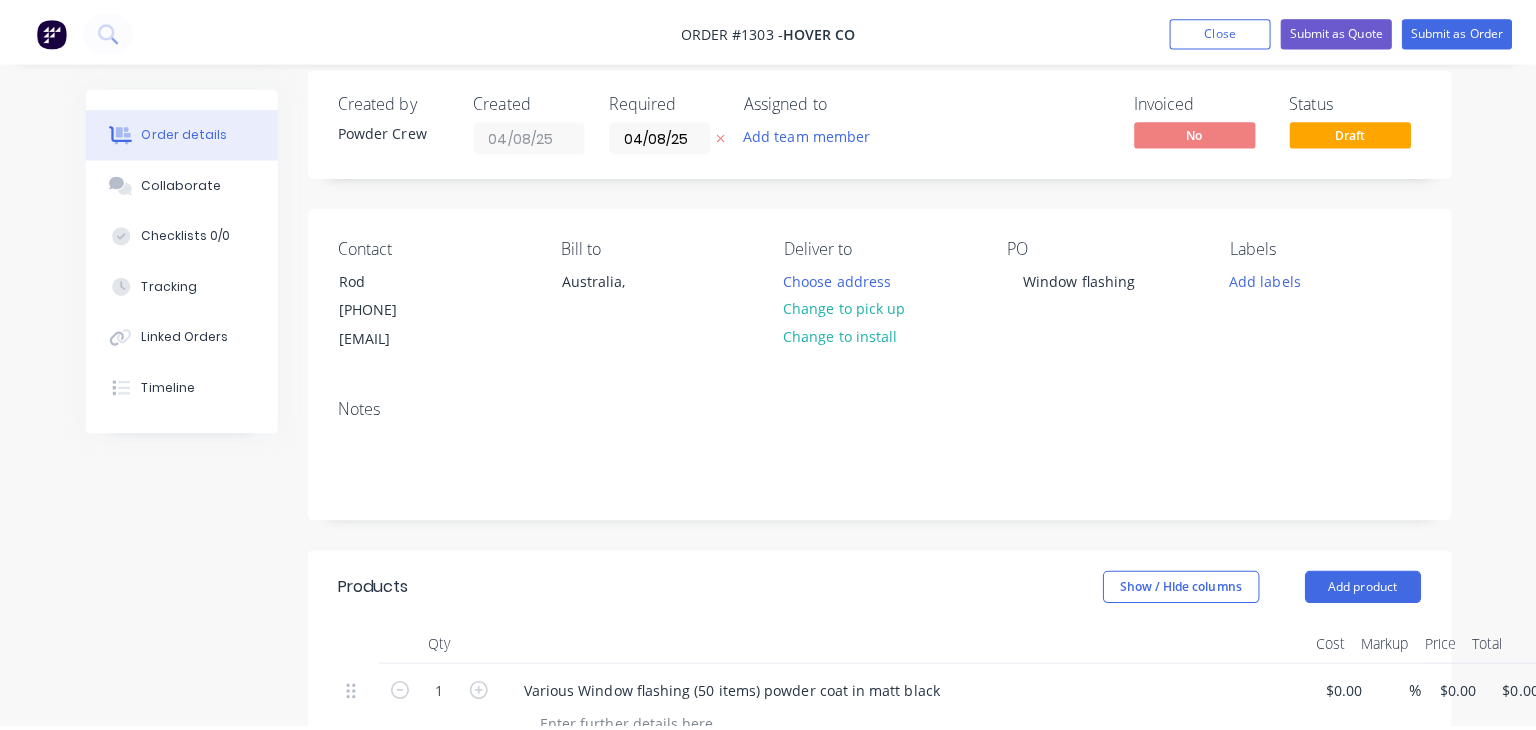scroll, scrollTop: 0, scrollLeft: 0, axis: both 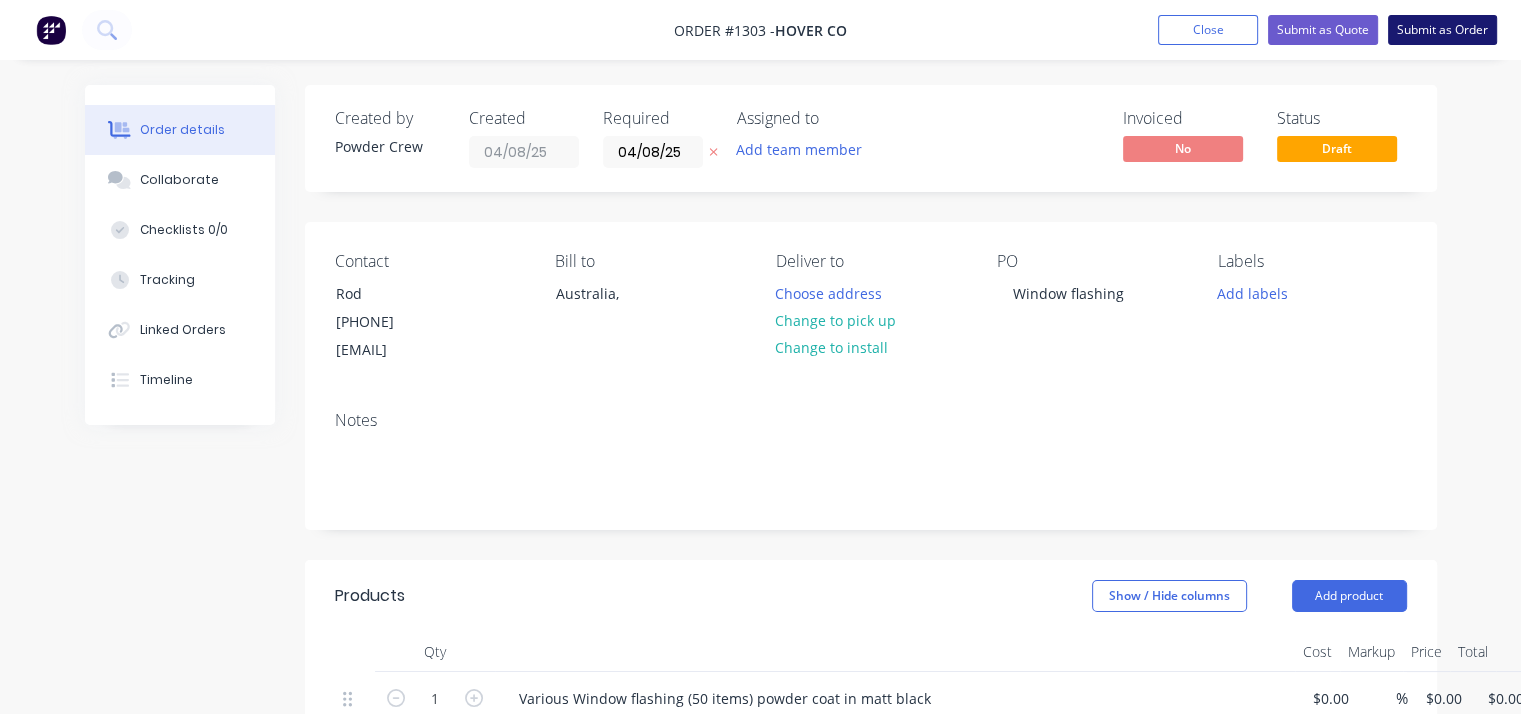 click on "Submit as Order" at bounding box center (1442, 30) 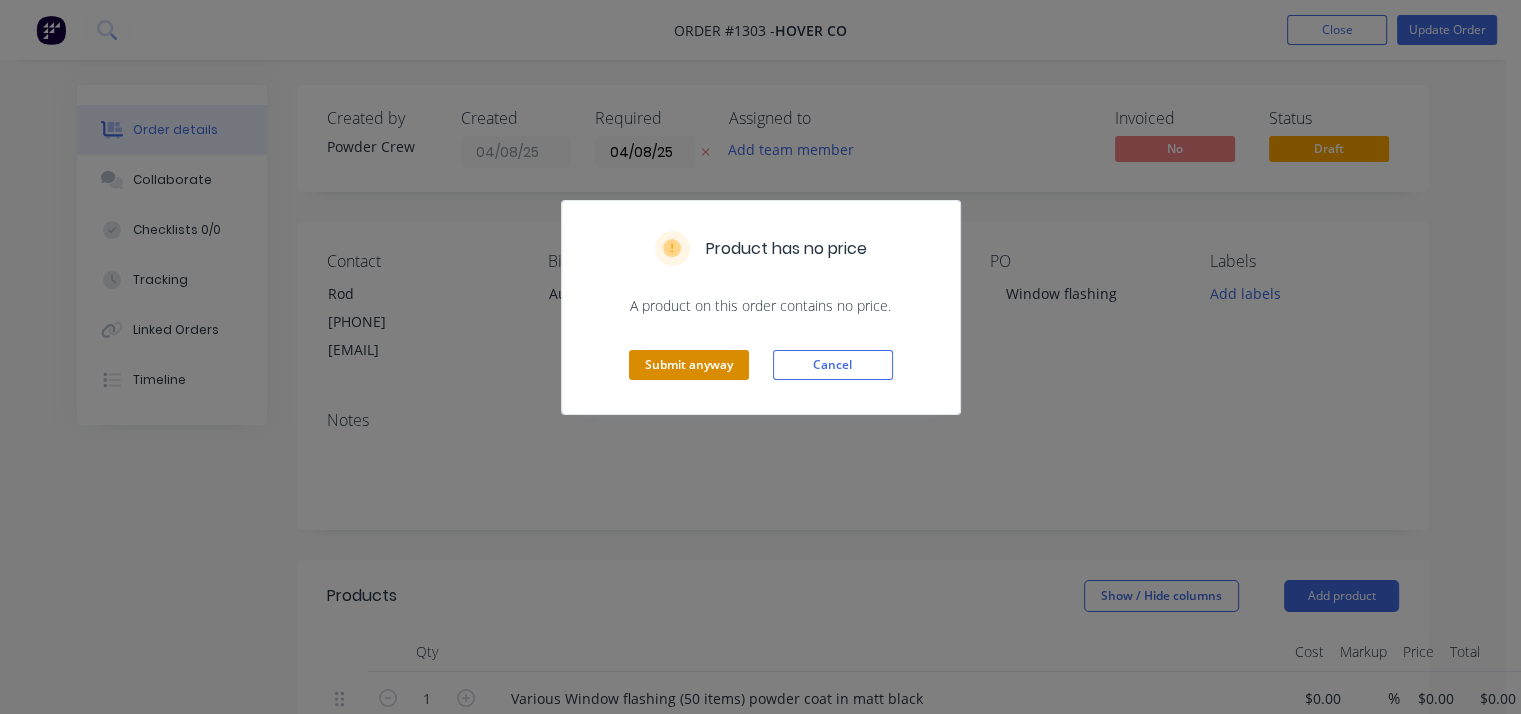 click on "Submit anyway" at bounding box center (689, 365) 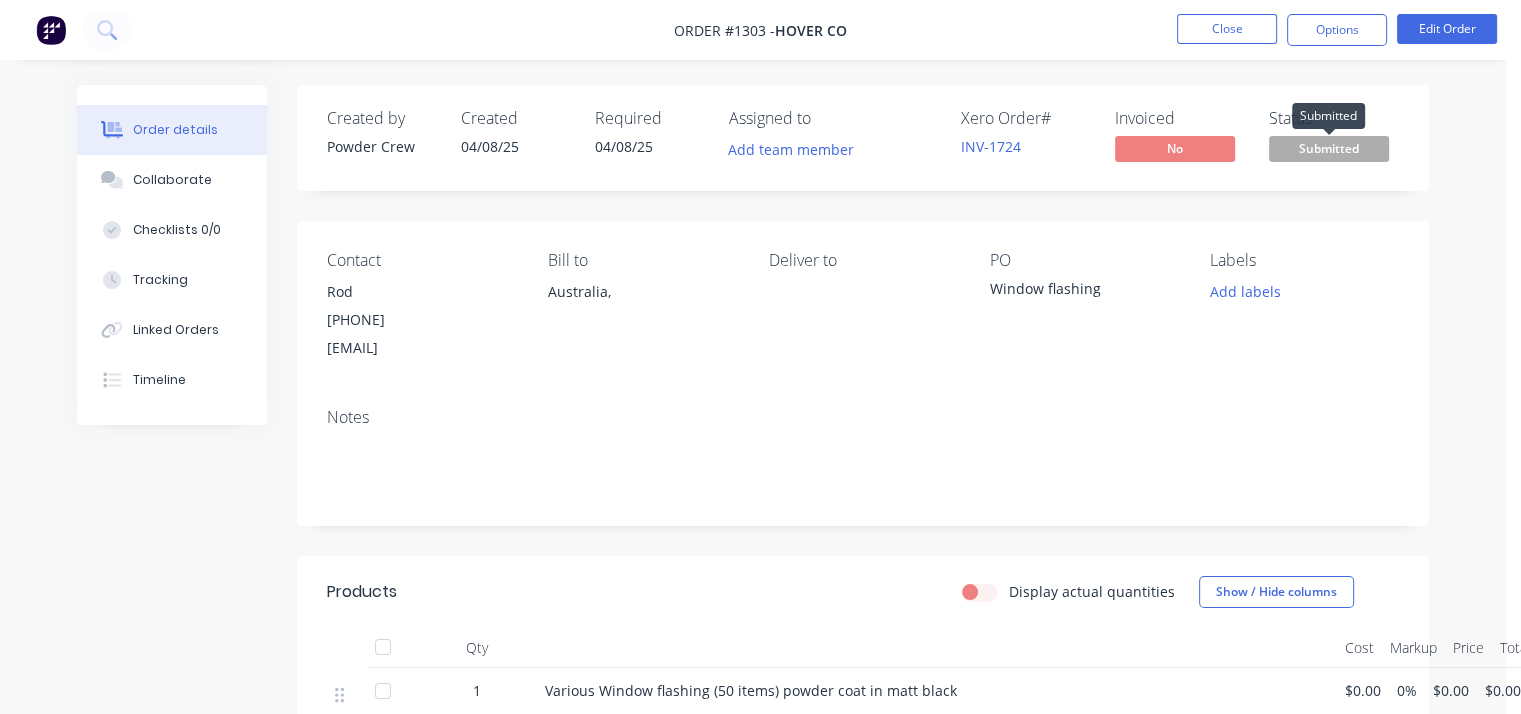 click on "Submitted" at bounding box center [1329, 148] 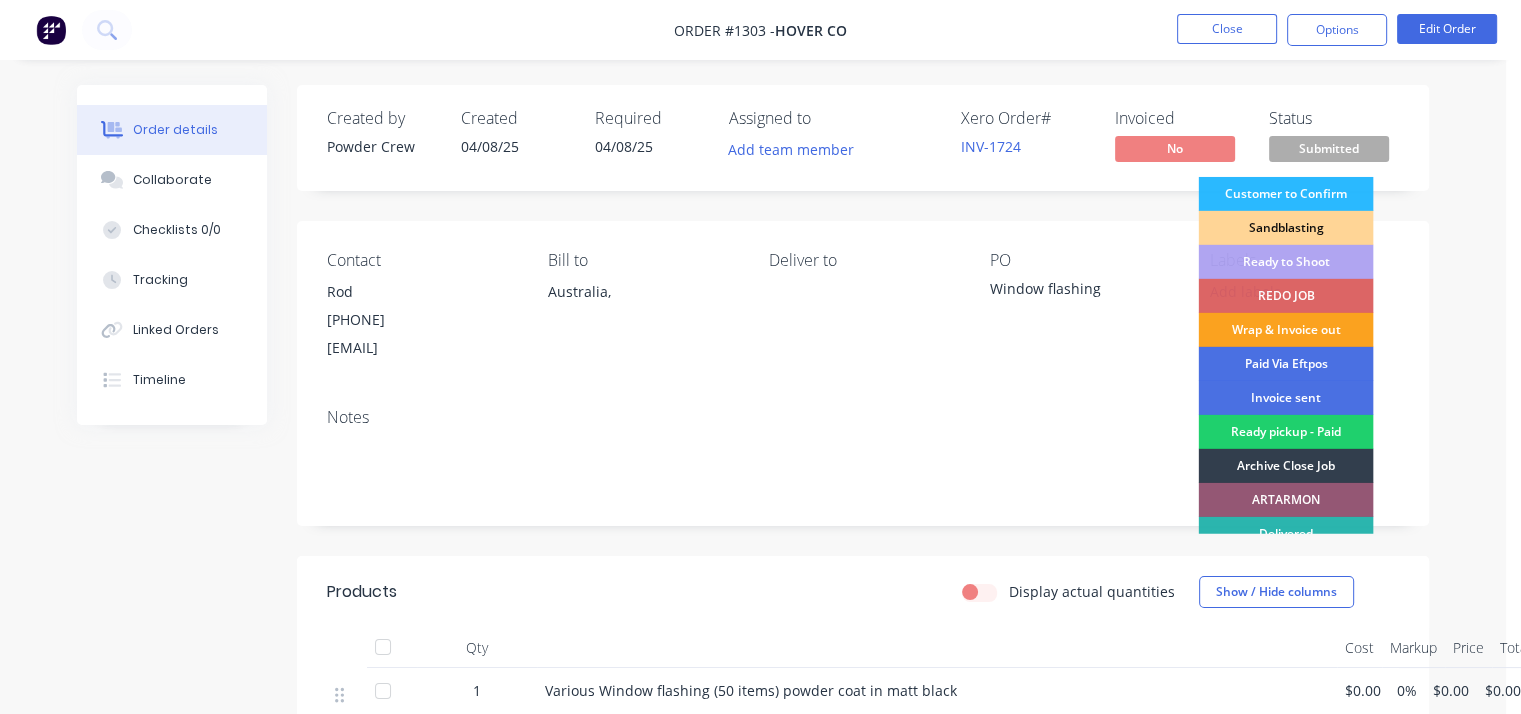 click on "Ready to Shoot" at bounding box center [1285, 262] 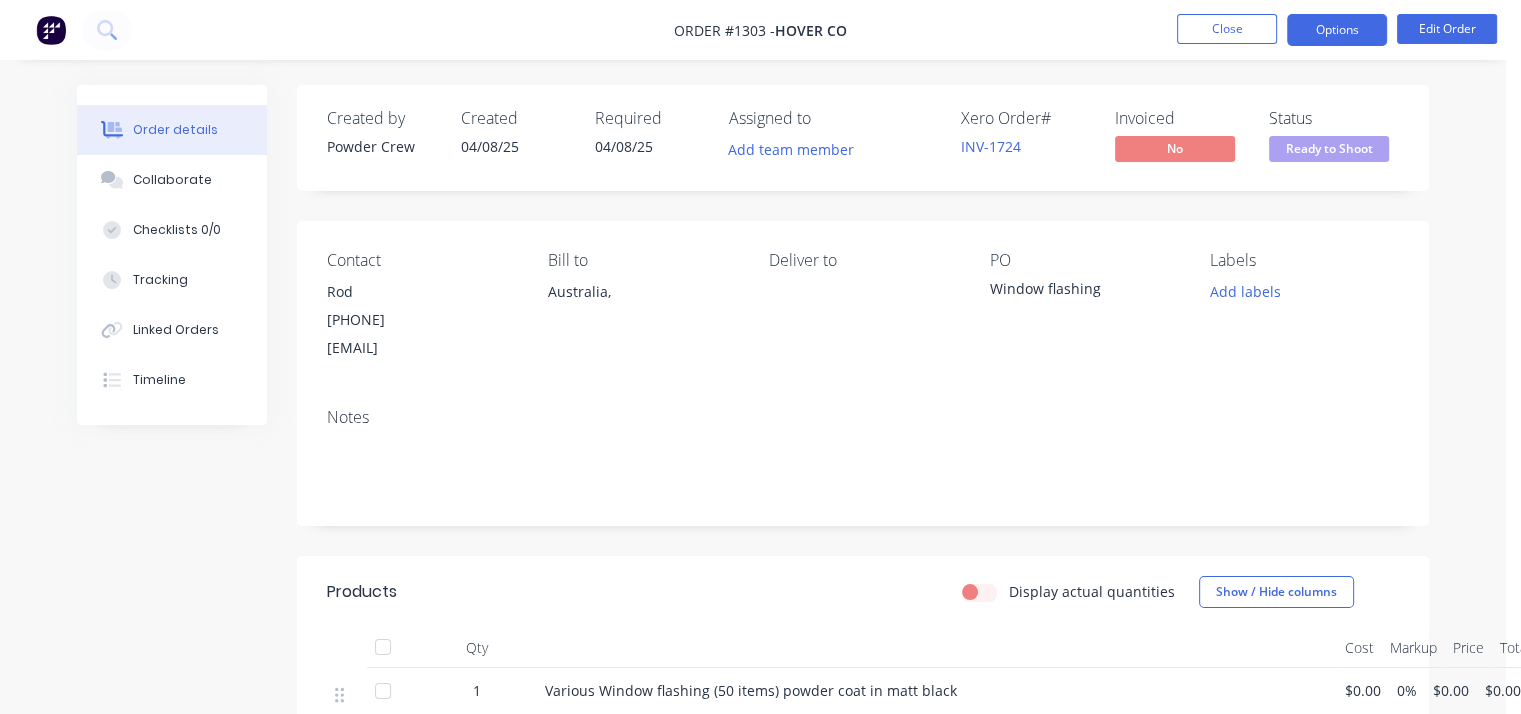 click on "Options" at bounding box center (1337, 30) 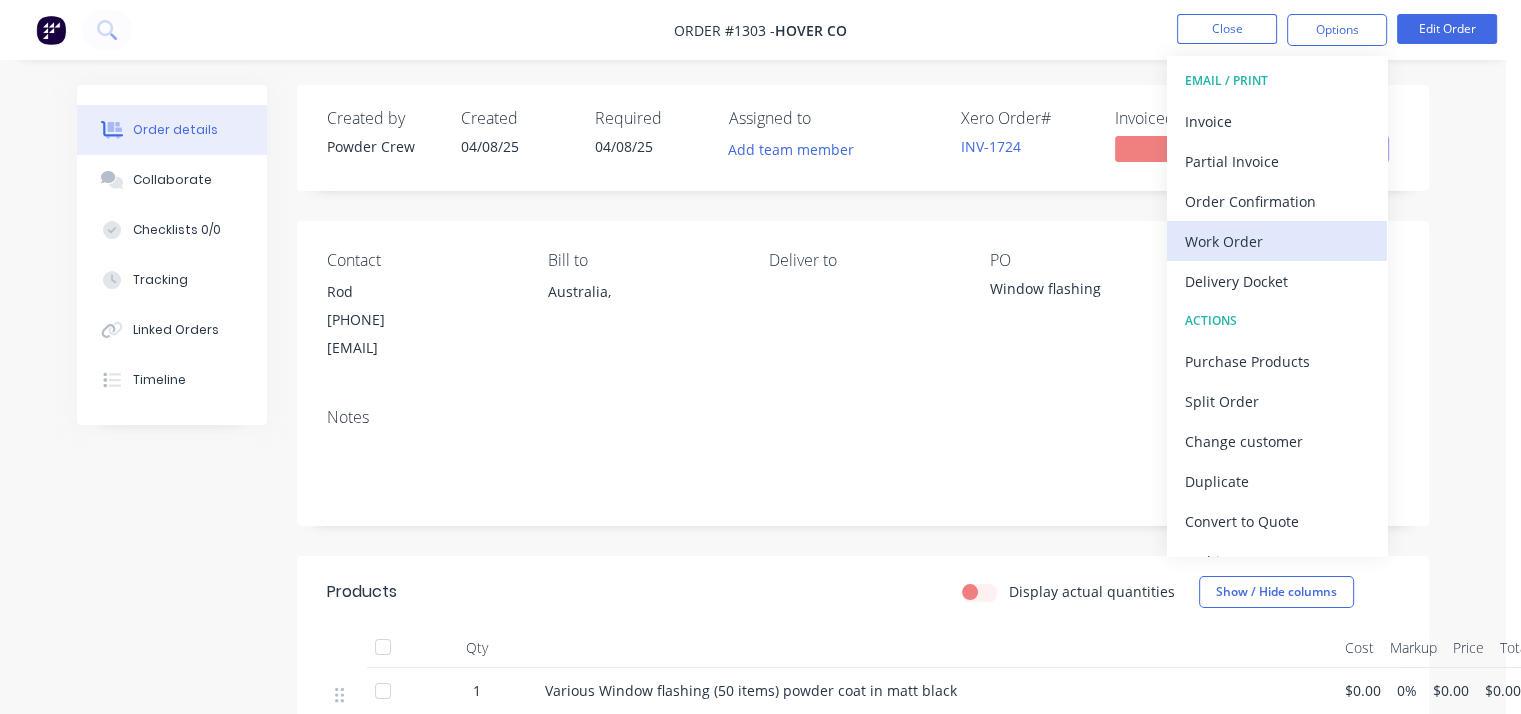 click on "Work Order" at bounding box center [1277, 241] 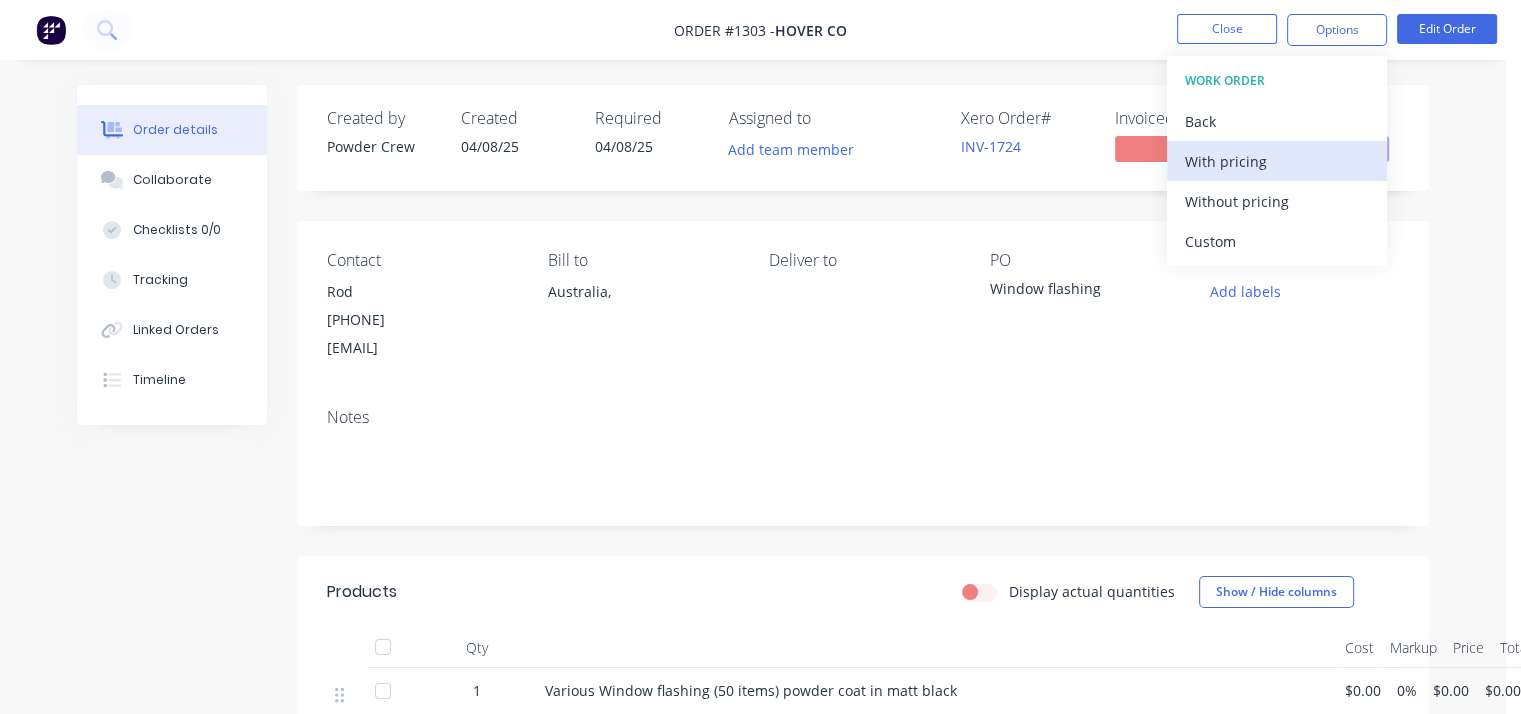 click on "With pricing" at bounding box center [1277, 161] 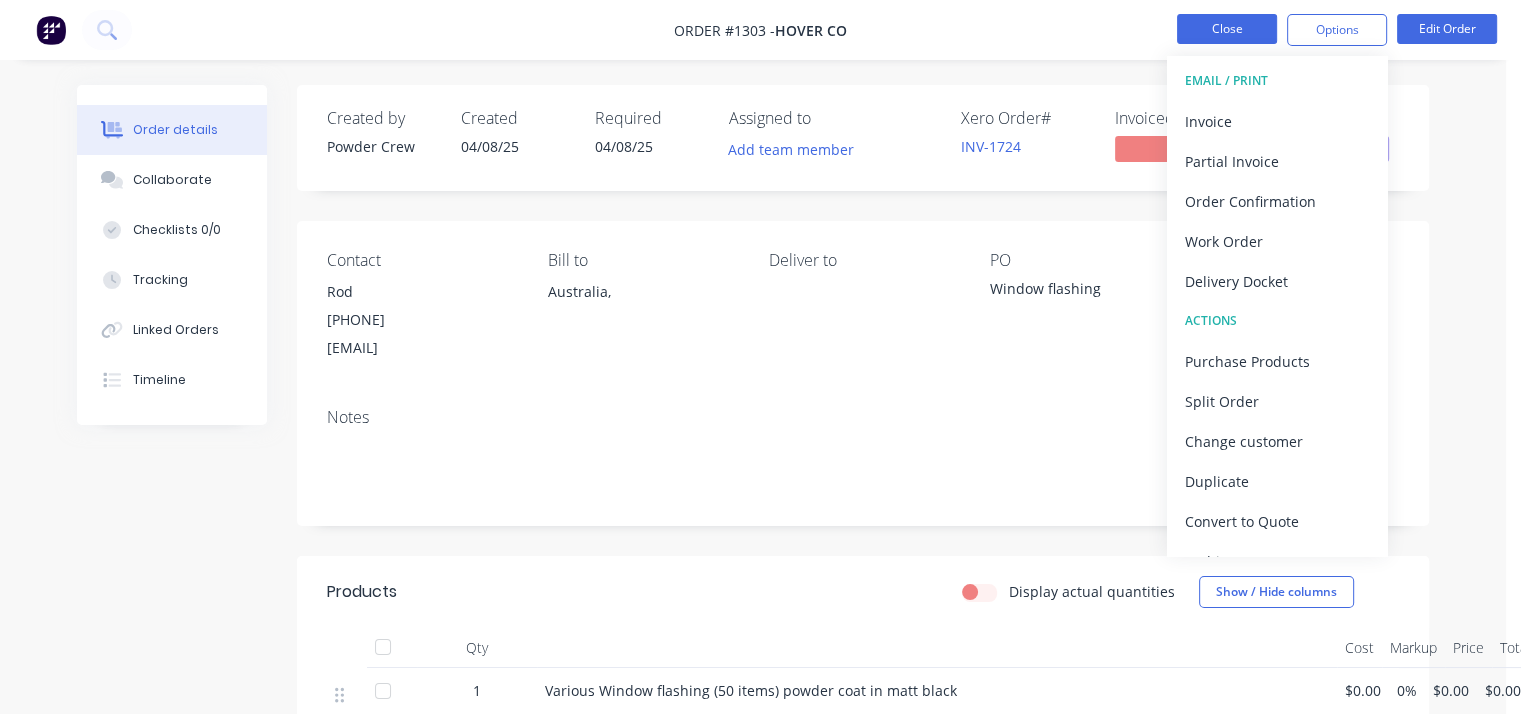 click on "Close" at bounding box center [1227, 29] 